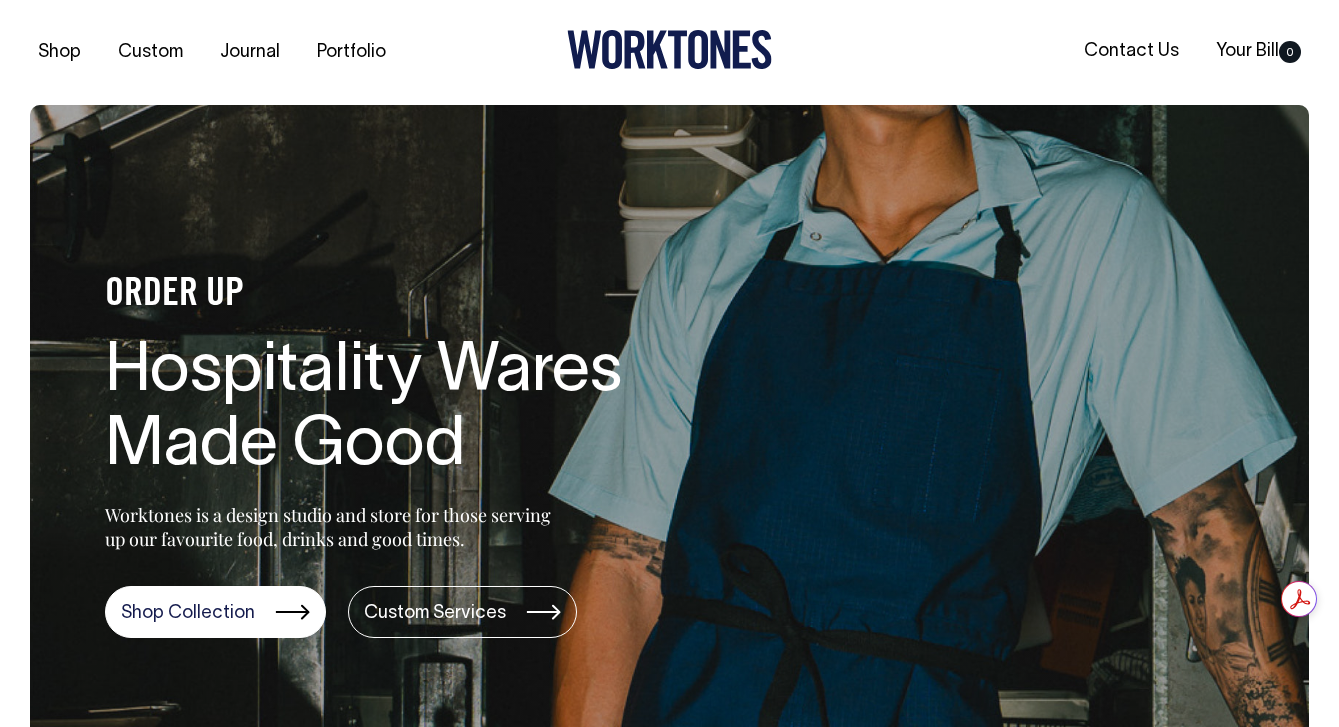 scroll, scrollTop: 0, scrollLeft: 0, axis: both 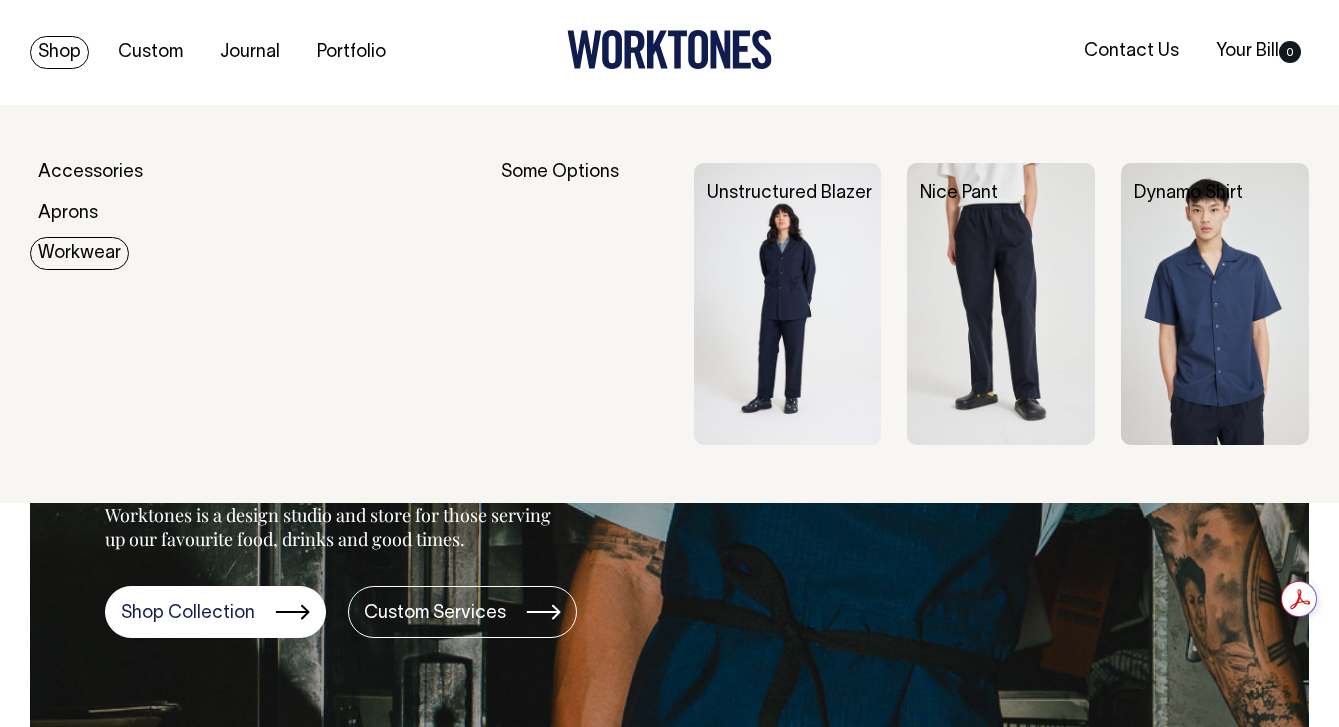 click on "Workwear" at bounding box center [79, 253] 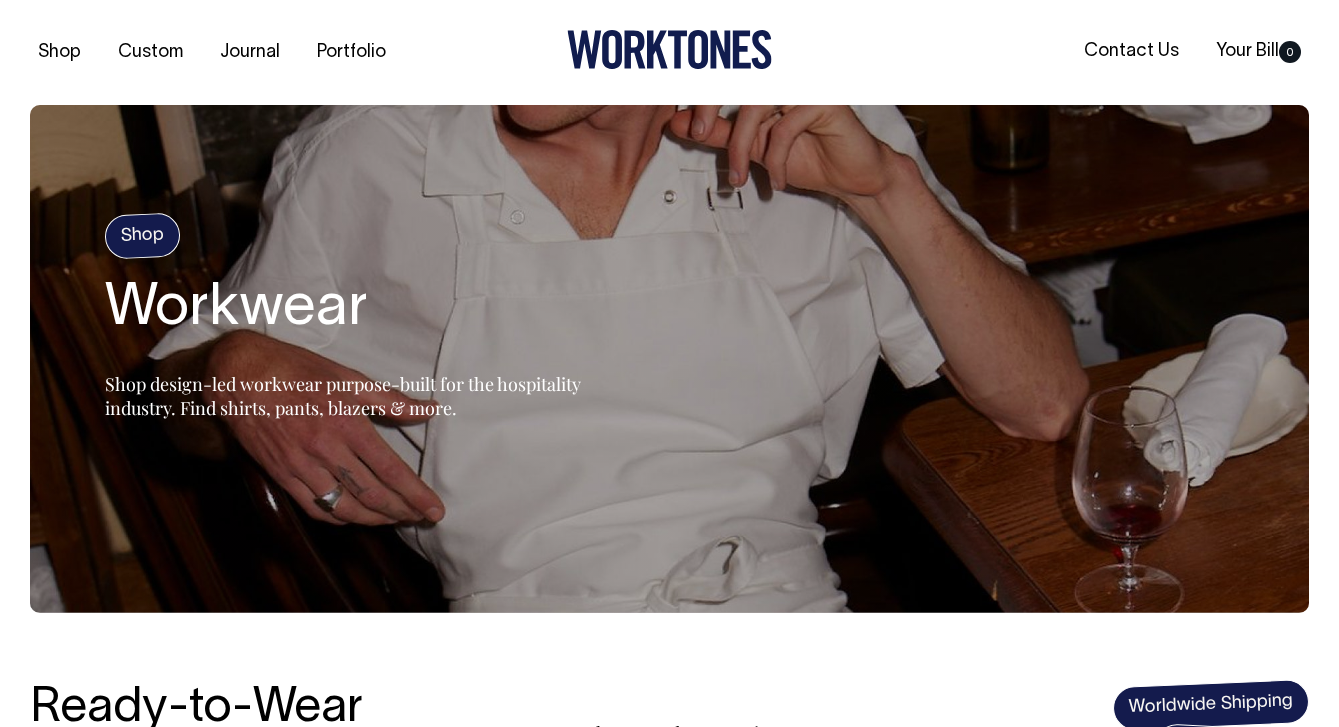 scroll, scrollTop: 0, scrollLeft: 0, axis: both 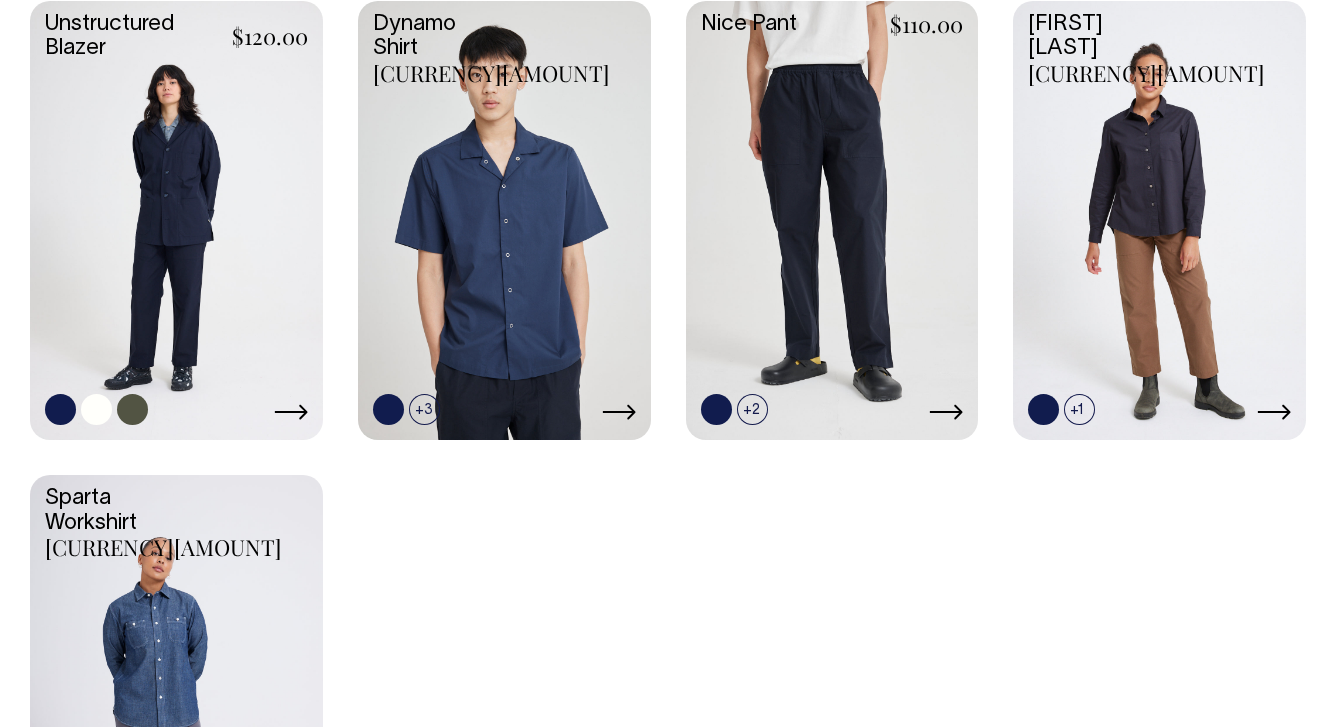 click at bounding box center (176, 218) 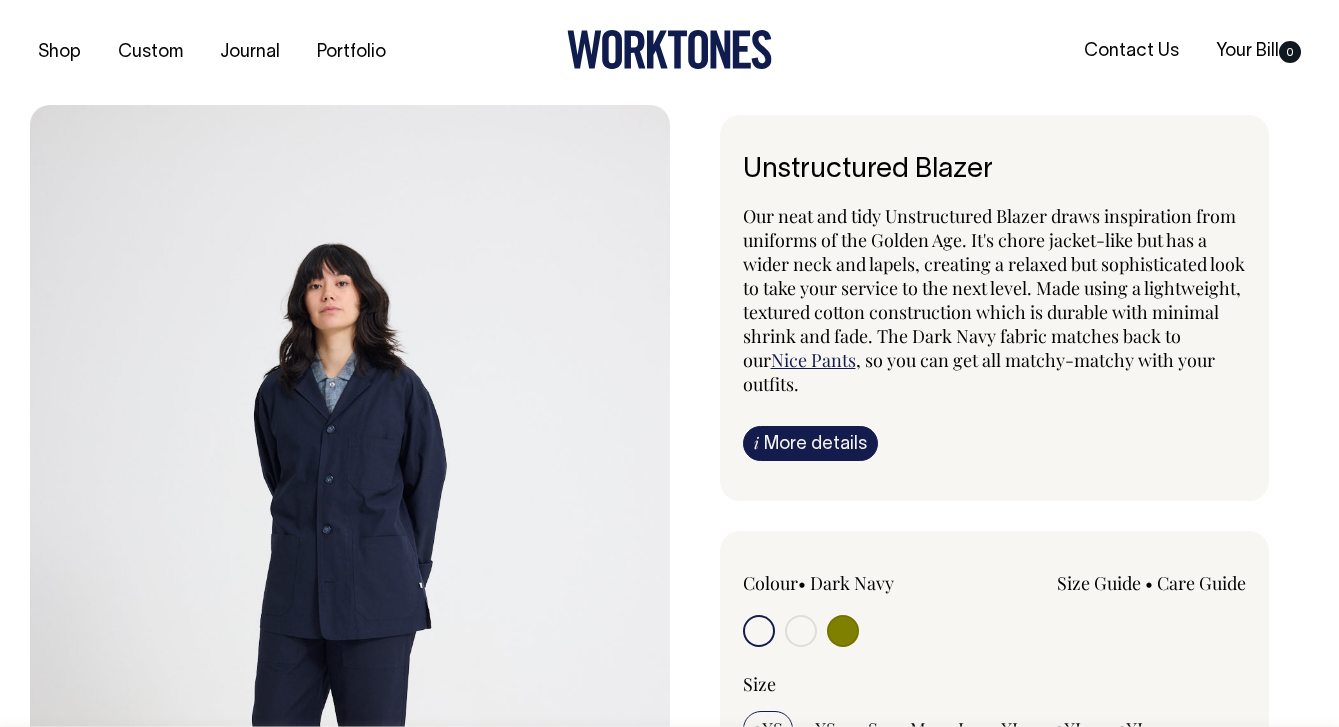 scroll, scrollTop: 0, scrollLeft: 0, axis: both 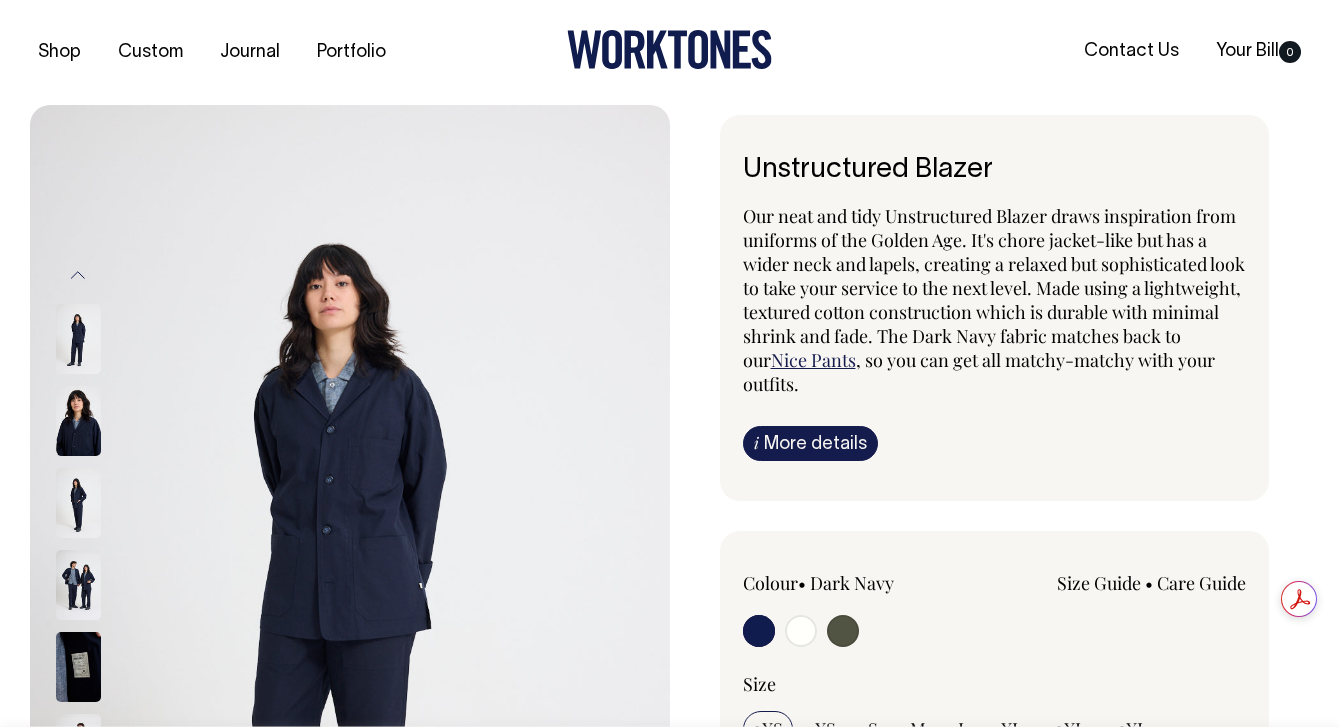 click at bounding box center [801, 631] 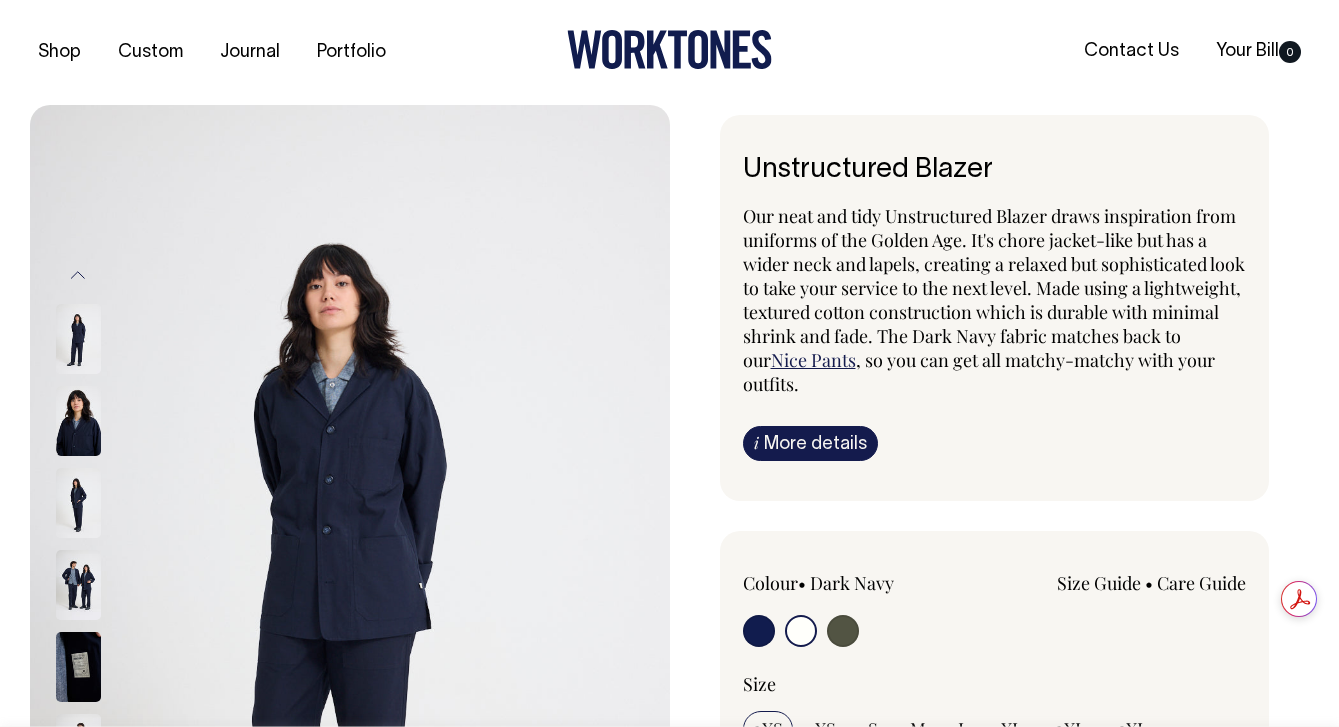radio on "false" 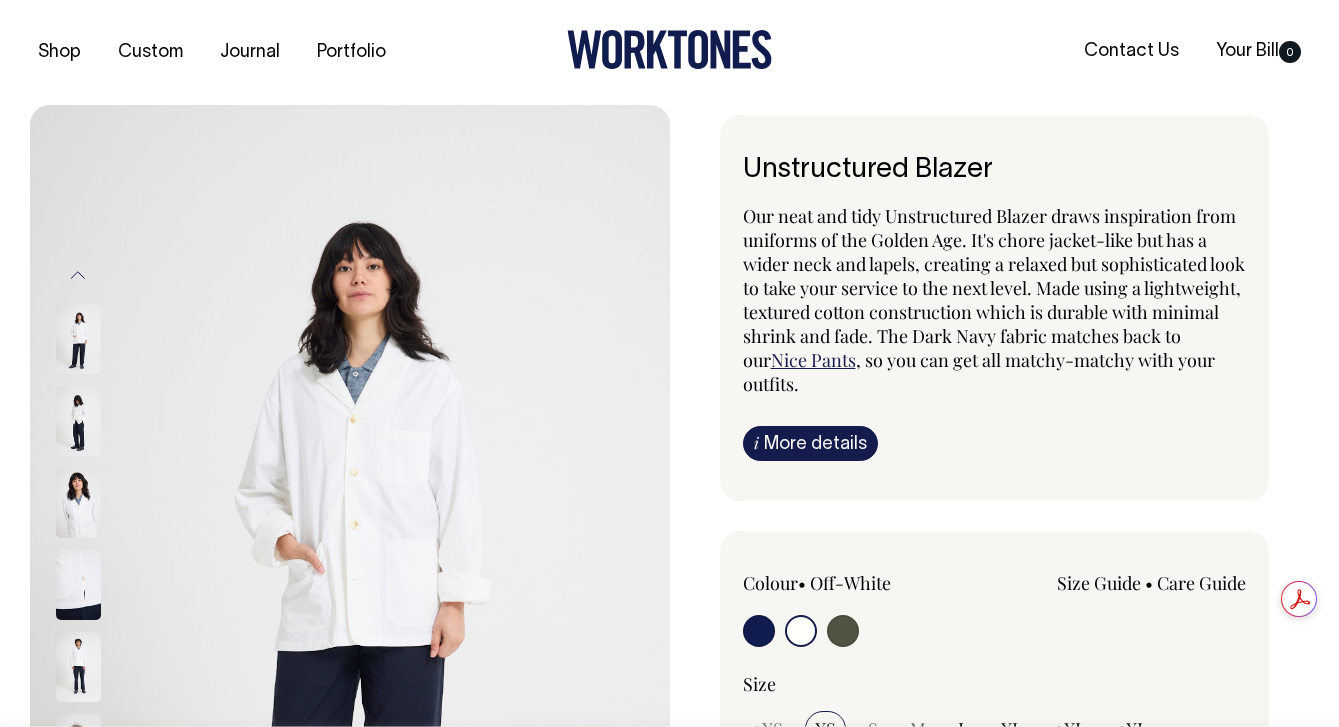click at bounding box center (843, 631) 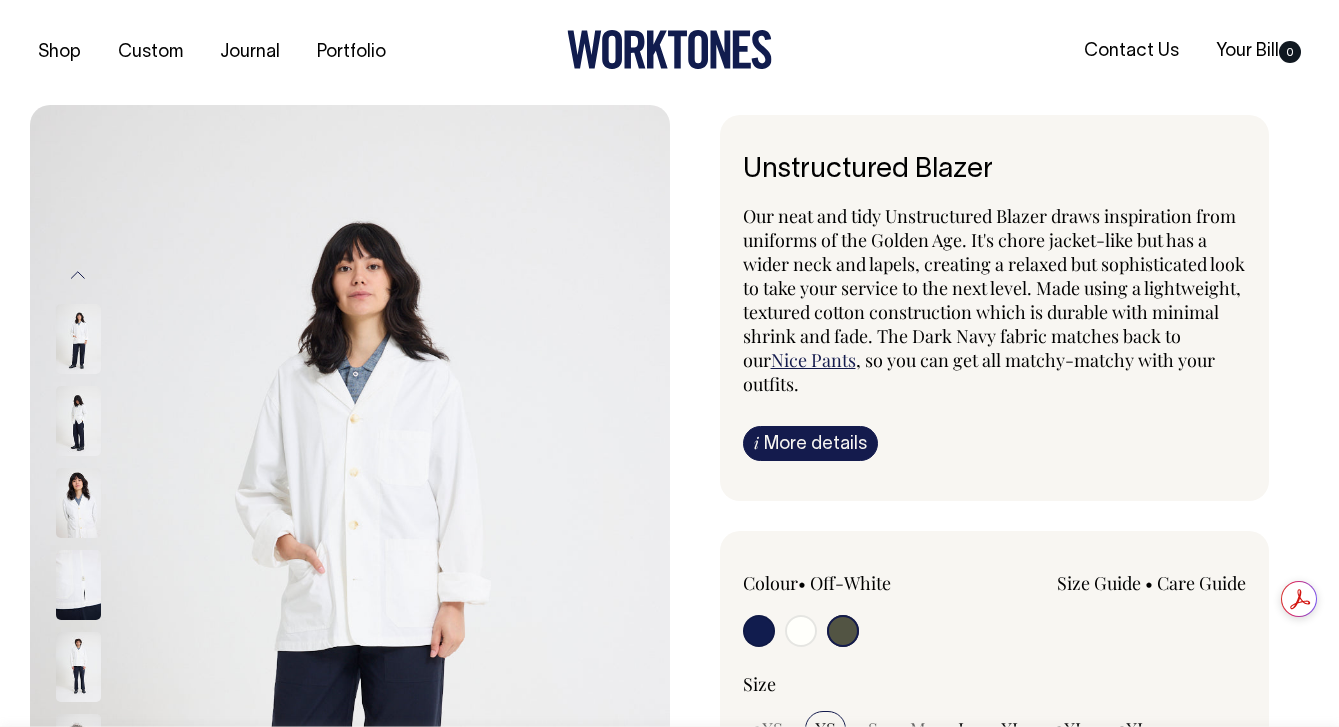 radio on "false" 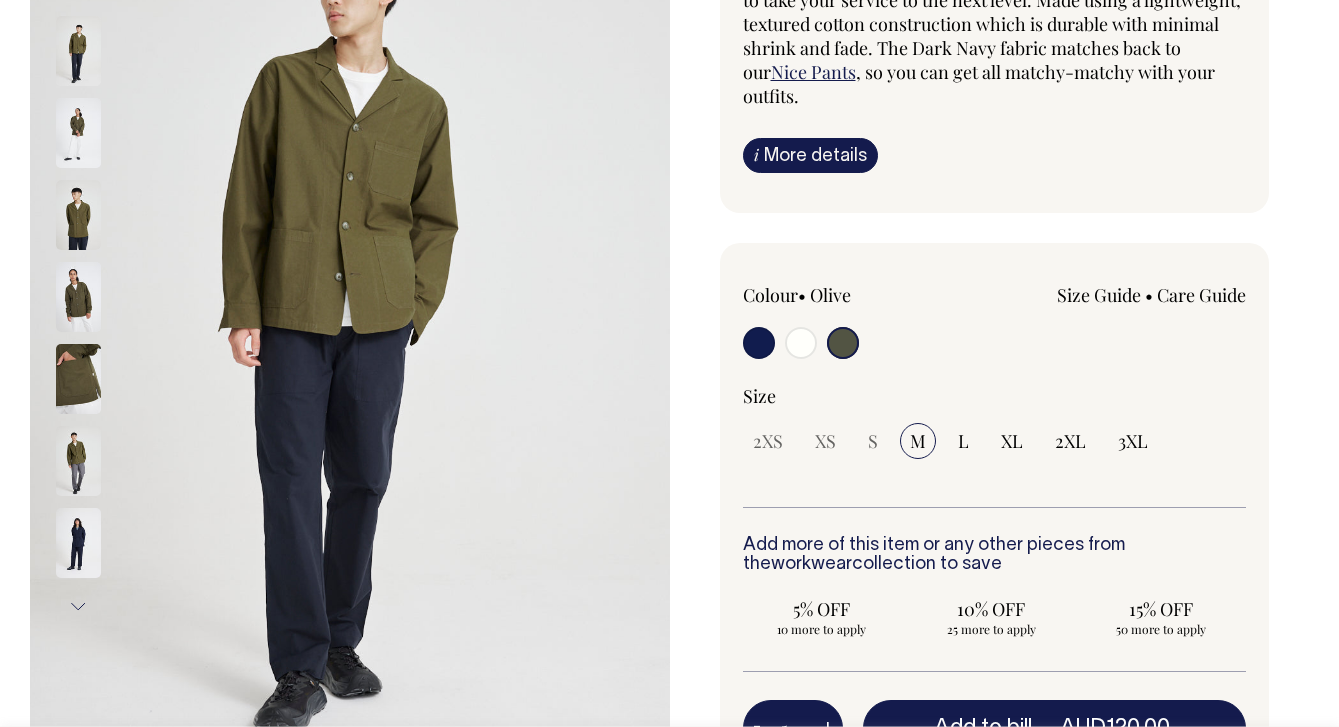 scroll, scrollTop: 289, scrollLeft: 0, axis: vertical 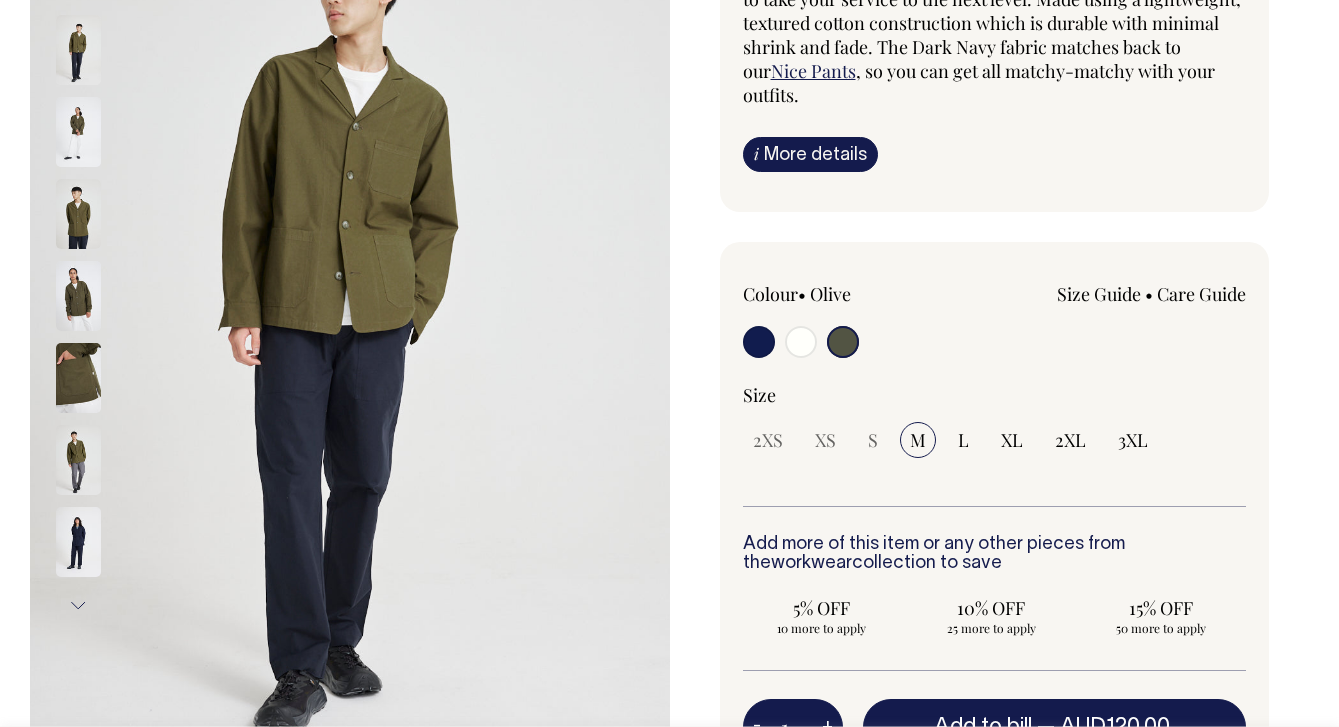 click at bounding box center (78, 132) 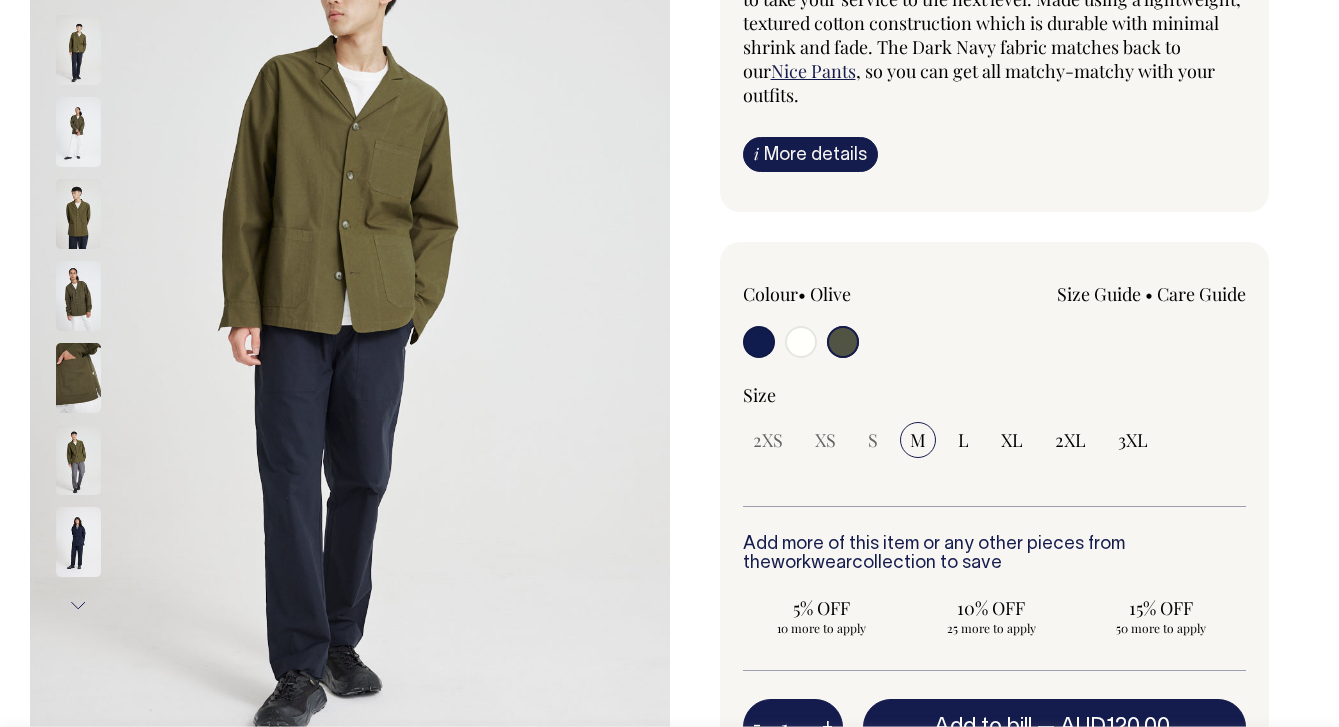 click at bounding box center [78, 132] 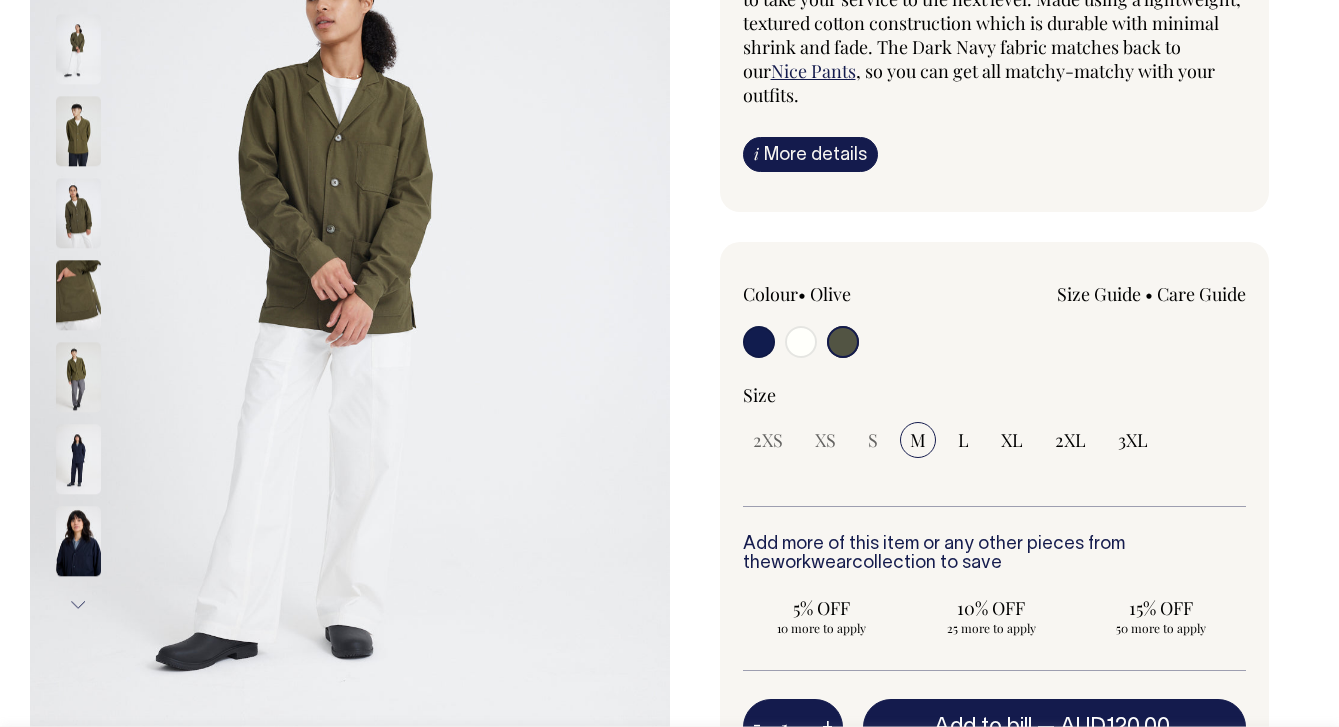 click at bounding box center [78, 131] 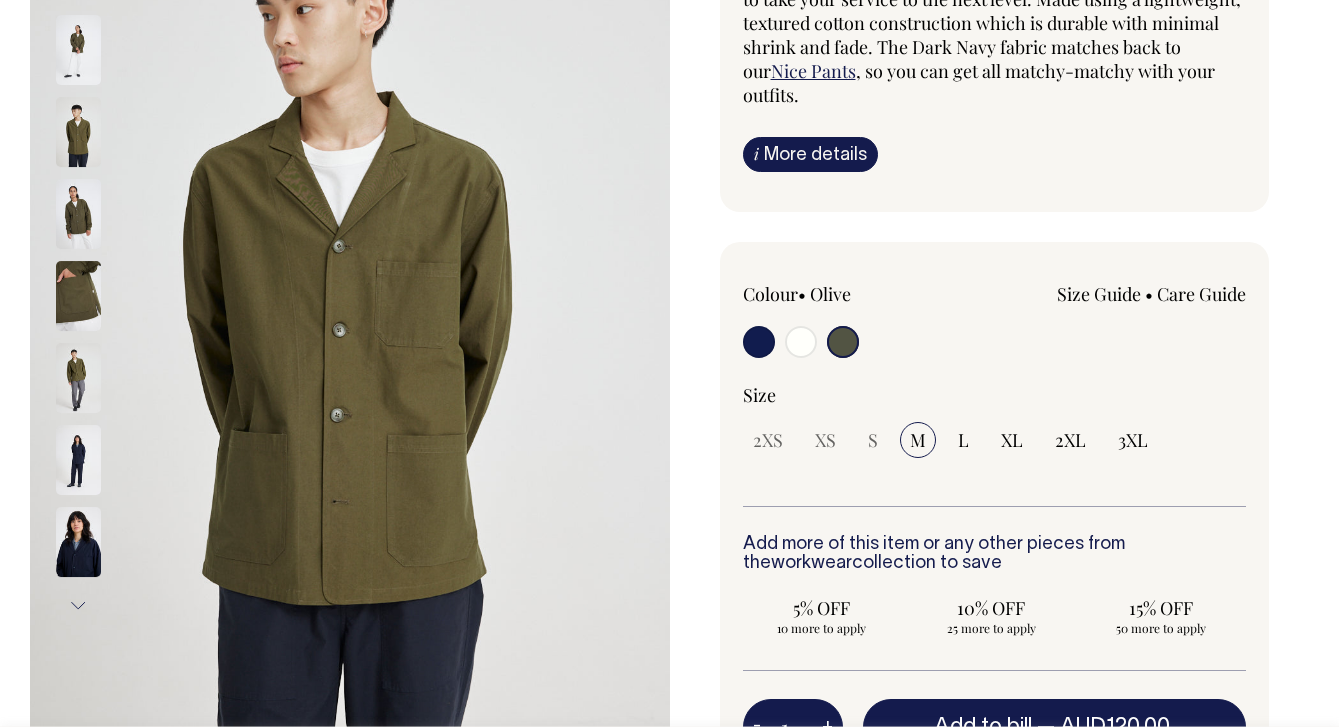click at bounding box center (105, 132) 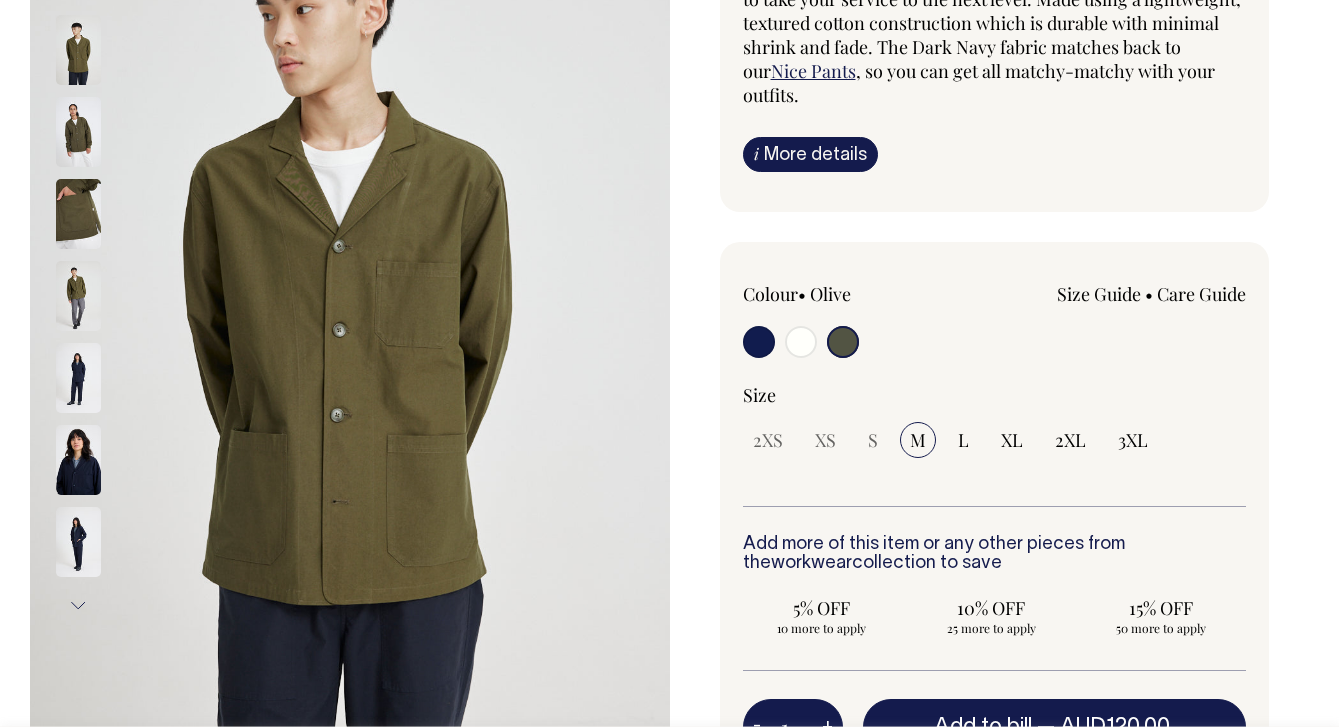 click at bounding box center (78, 132) 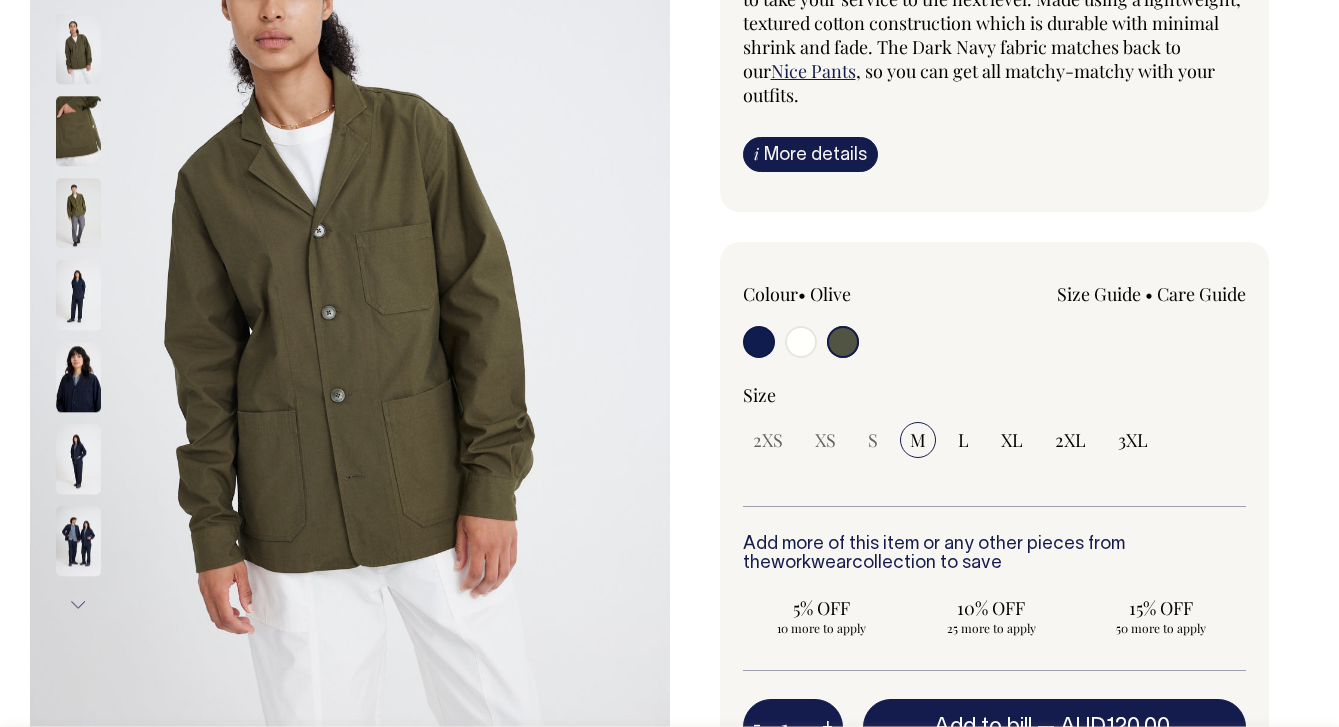 click at bounding box center (78, 213) 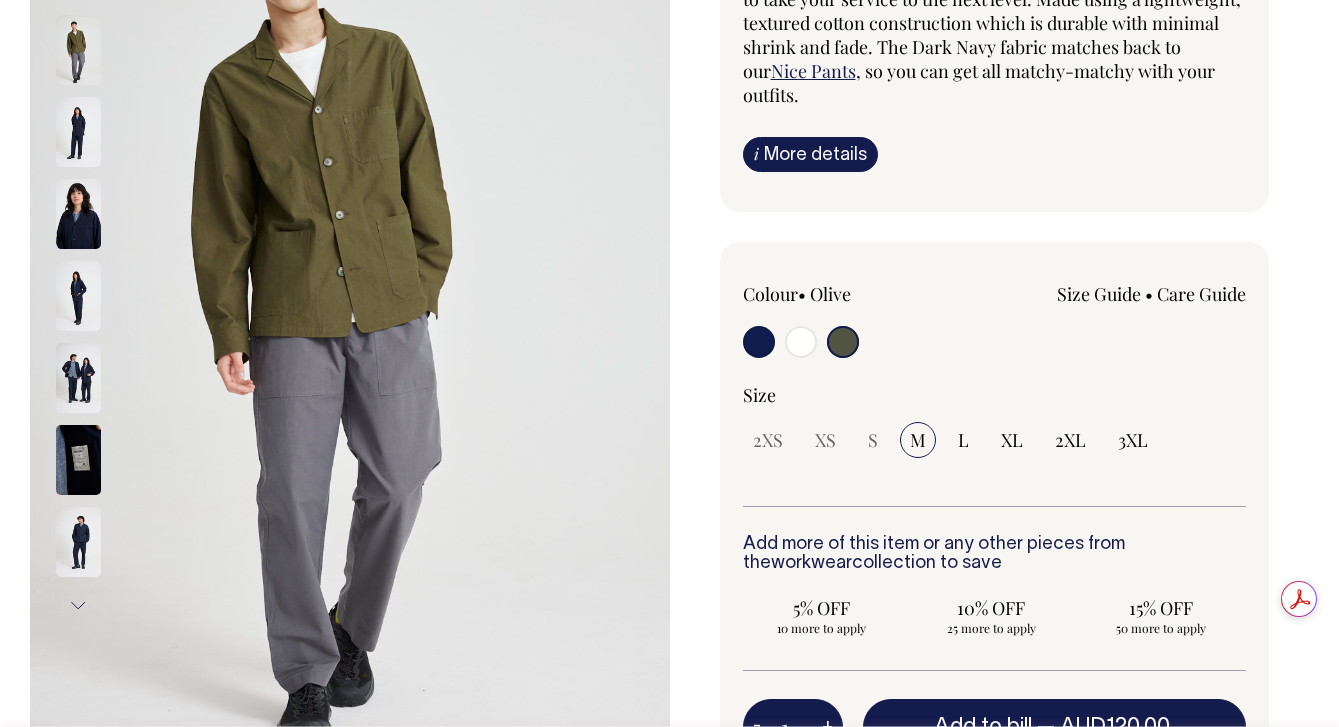 click at bounding box center (78, 460) 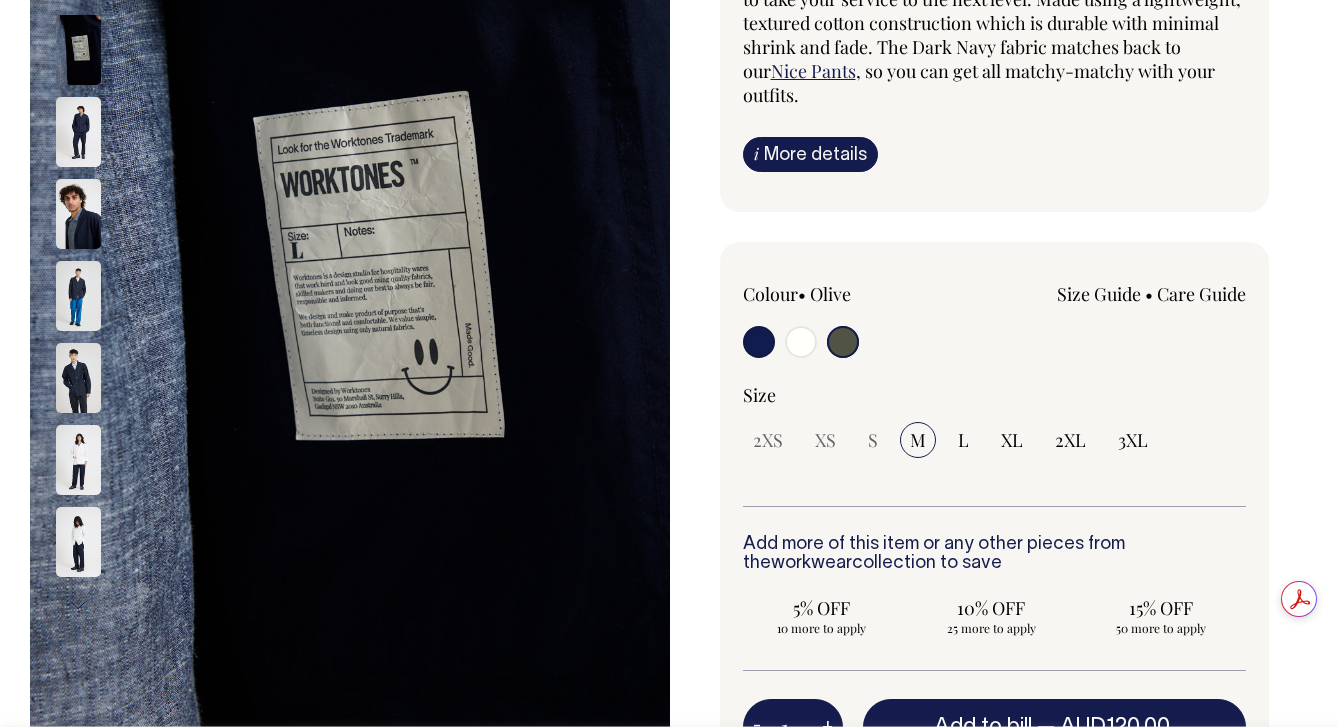 click at bounding box center [105, 1362] 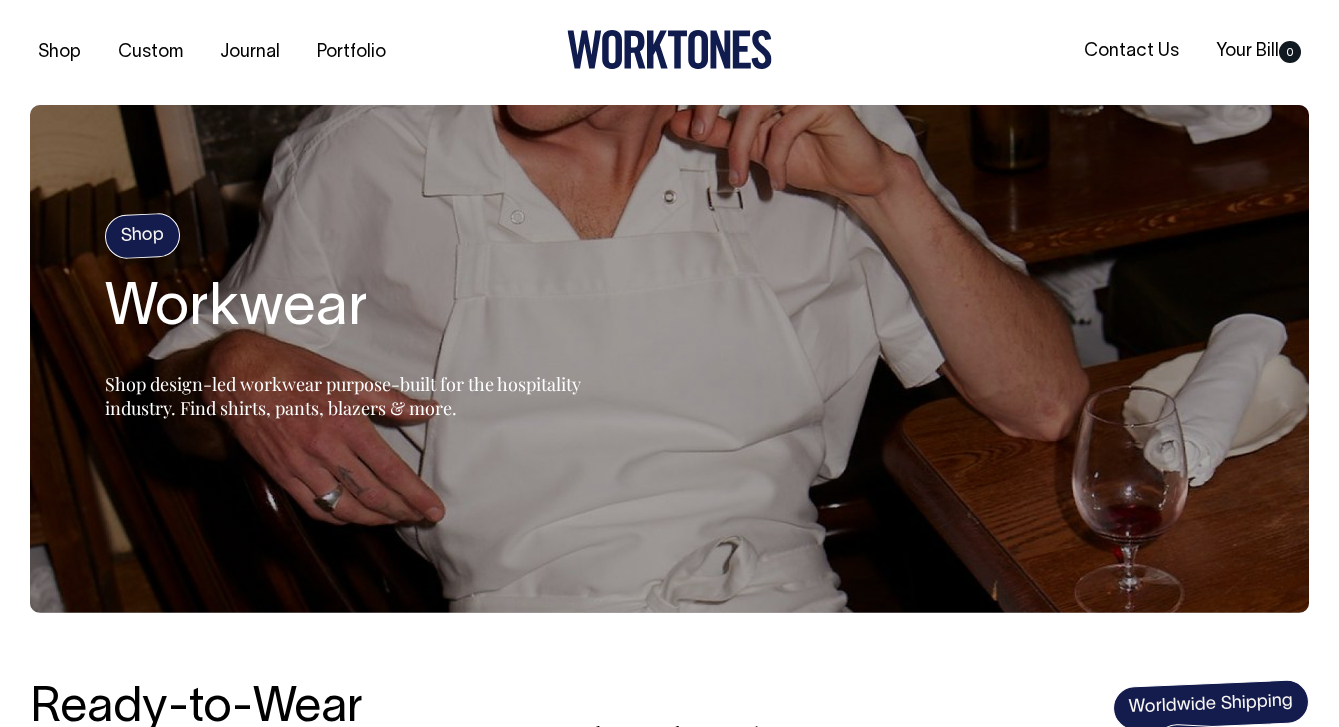 scroll, scrollTop: 966, scrollLeft: 0, axis: vertical 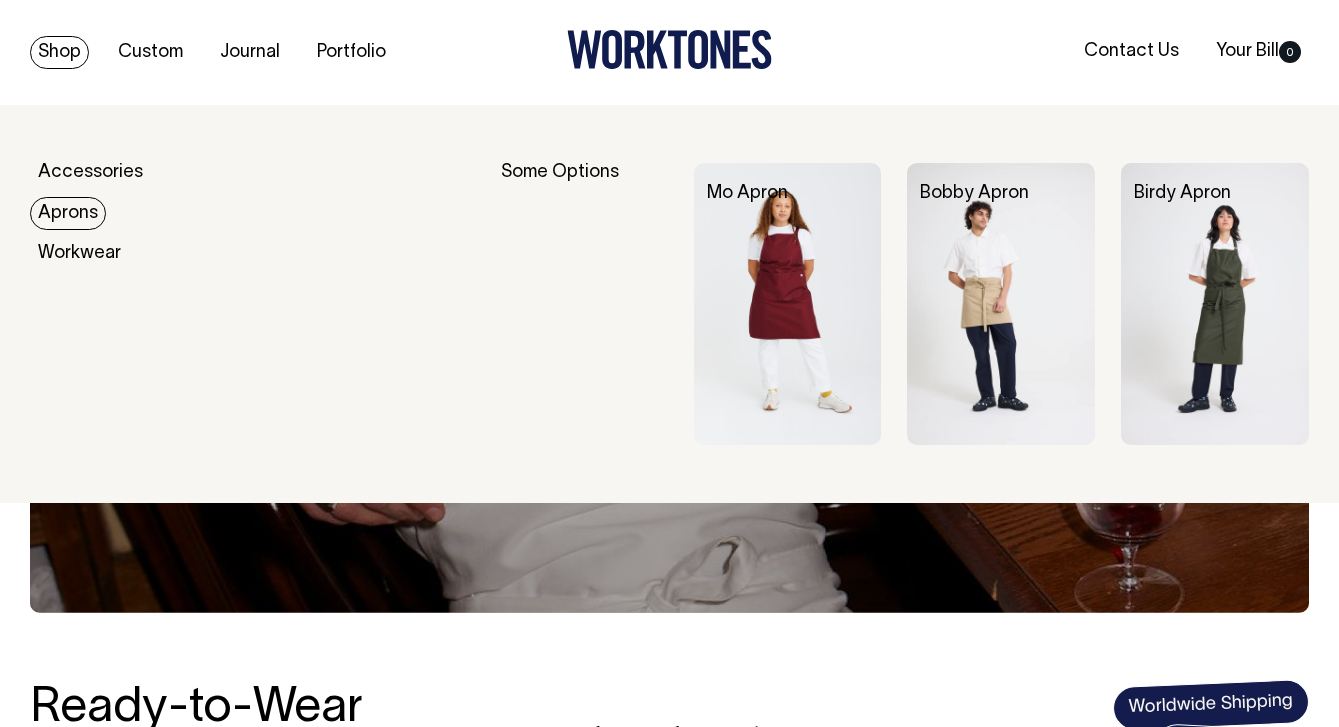 click on "Aprons" at bounding box center (68, 213) 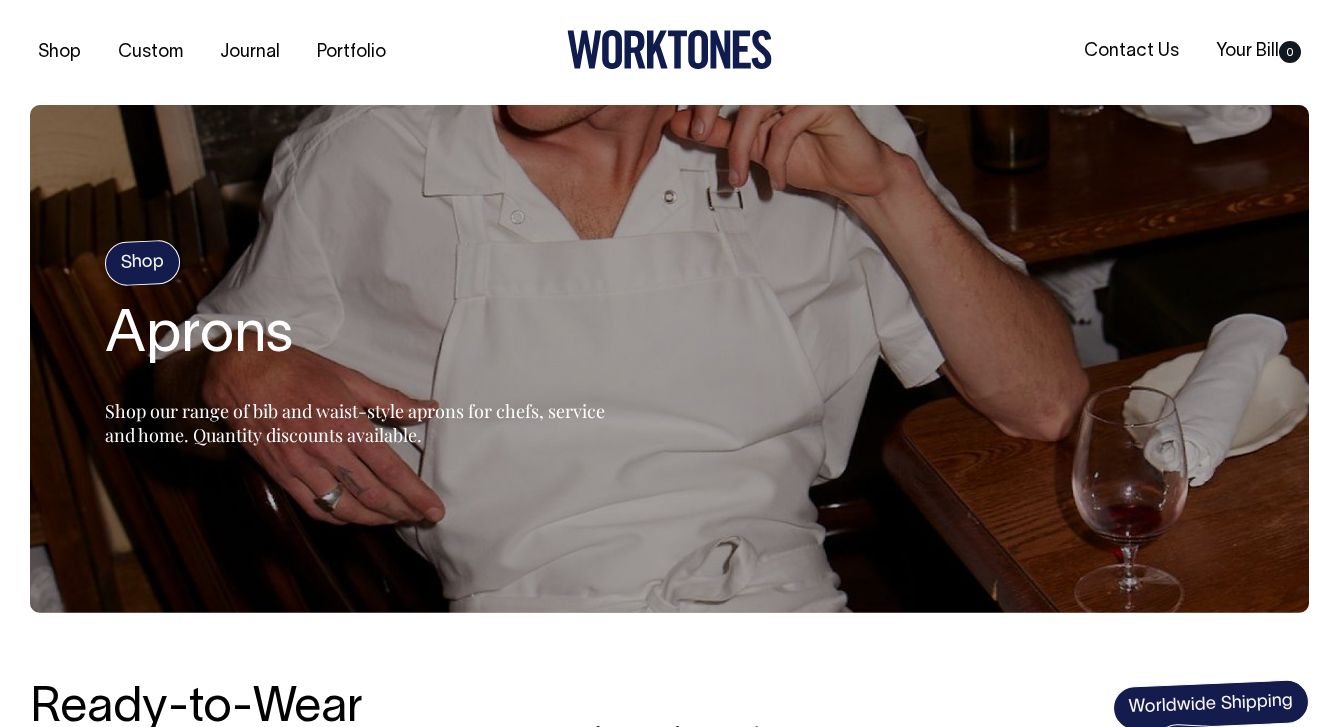 scroll, scrollTop: 0, scrollLeft: 0, axis: both 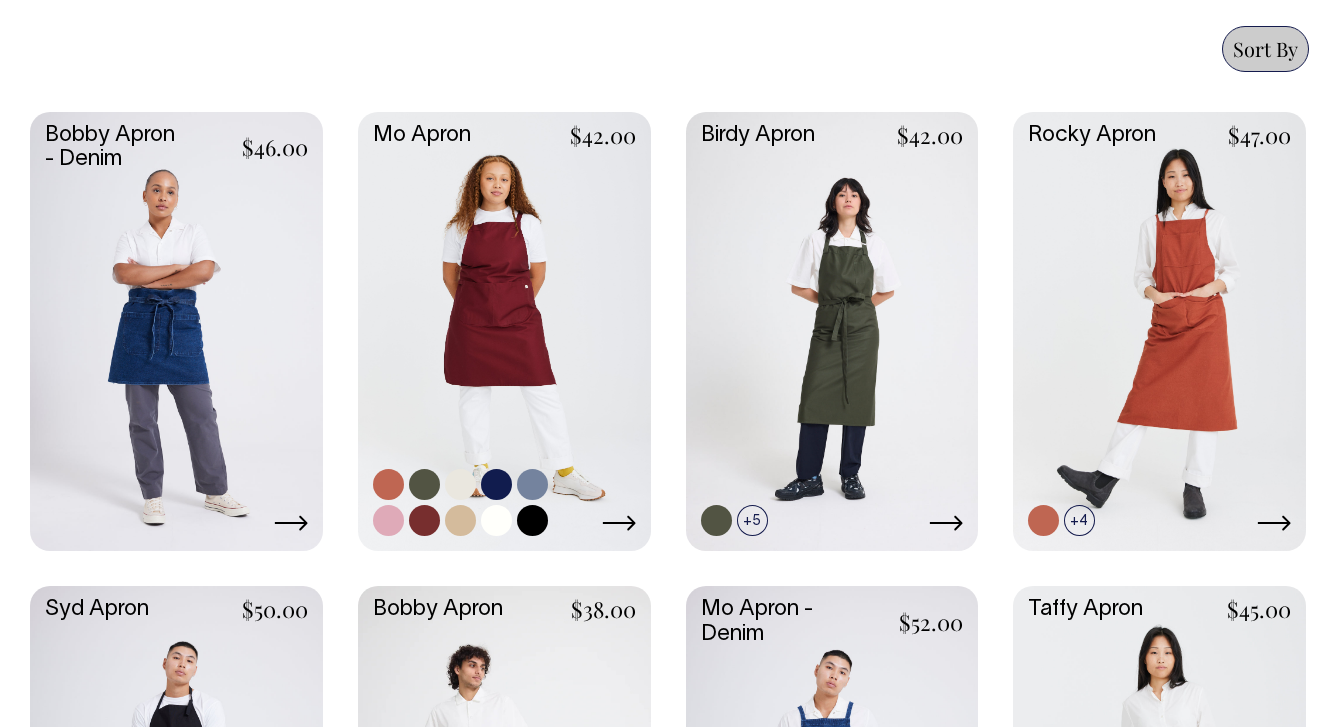 click at bounding box center (504, 329) 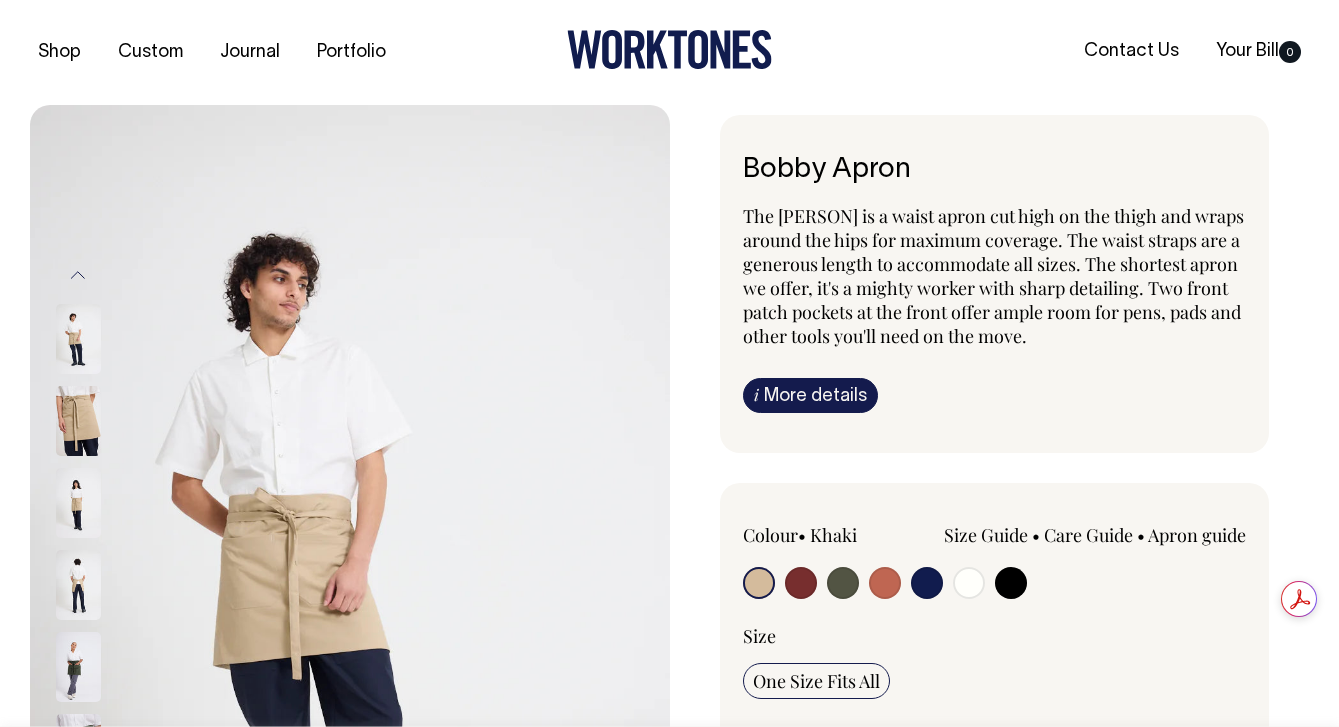 scroll, scrollTop: 0, scrollLeft: 0, axis: both 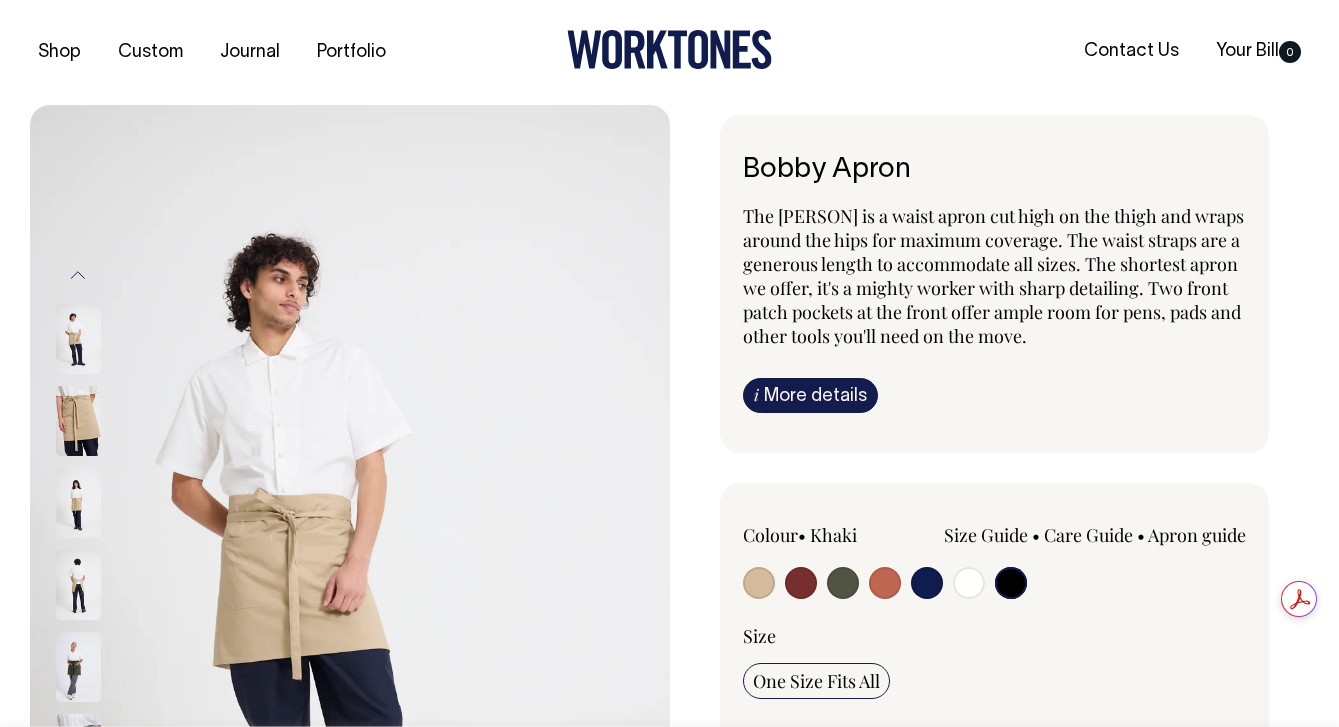 radio on "true" 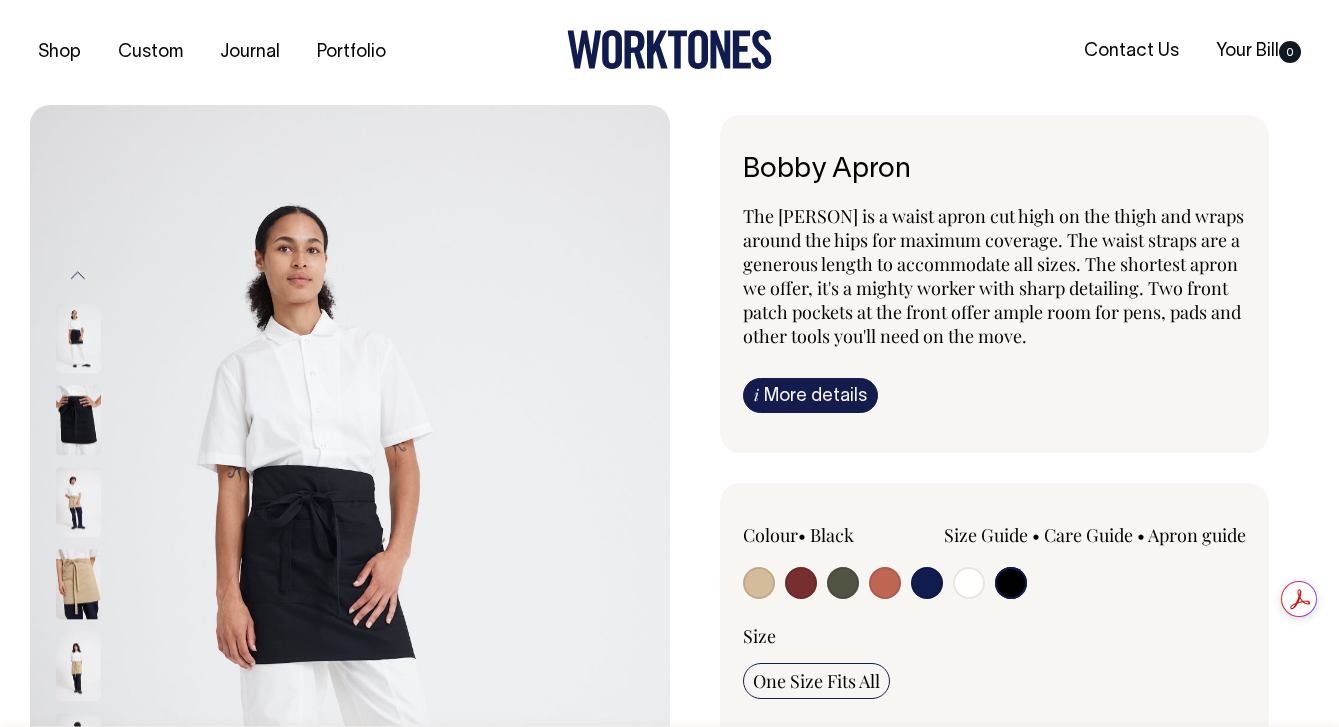 click at bounding box center [885, 583] 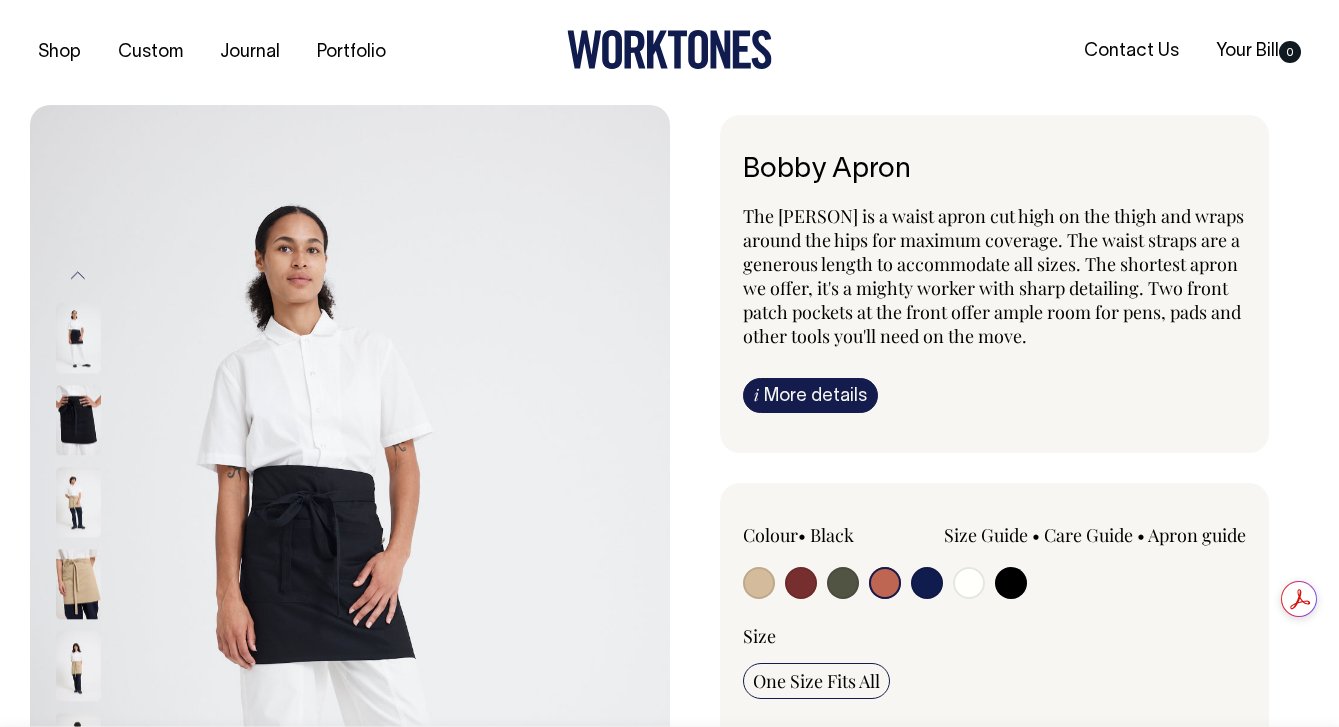 radio on "true" 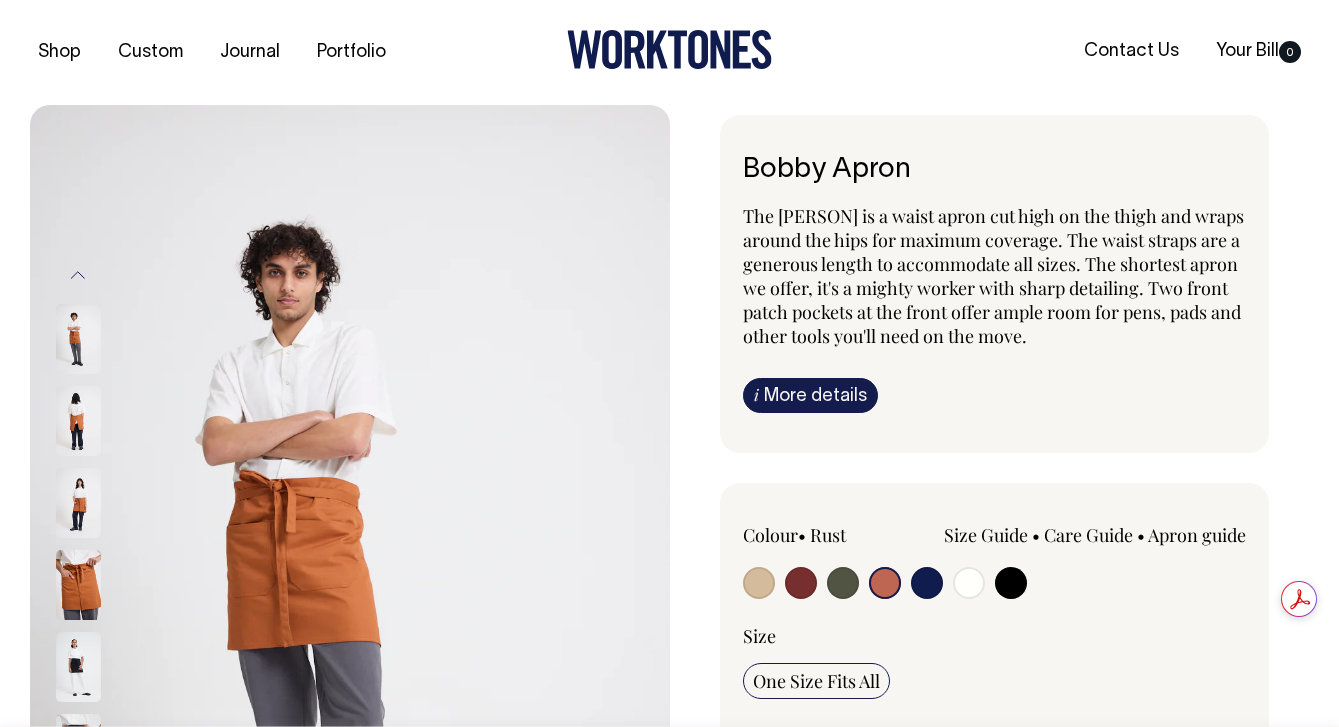 click at bounding box center (801, 583) 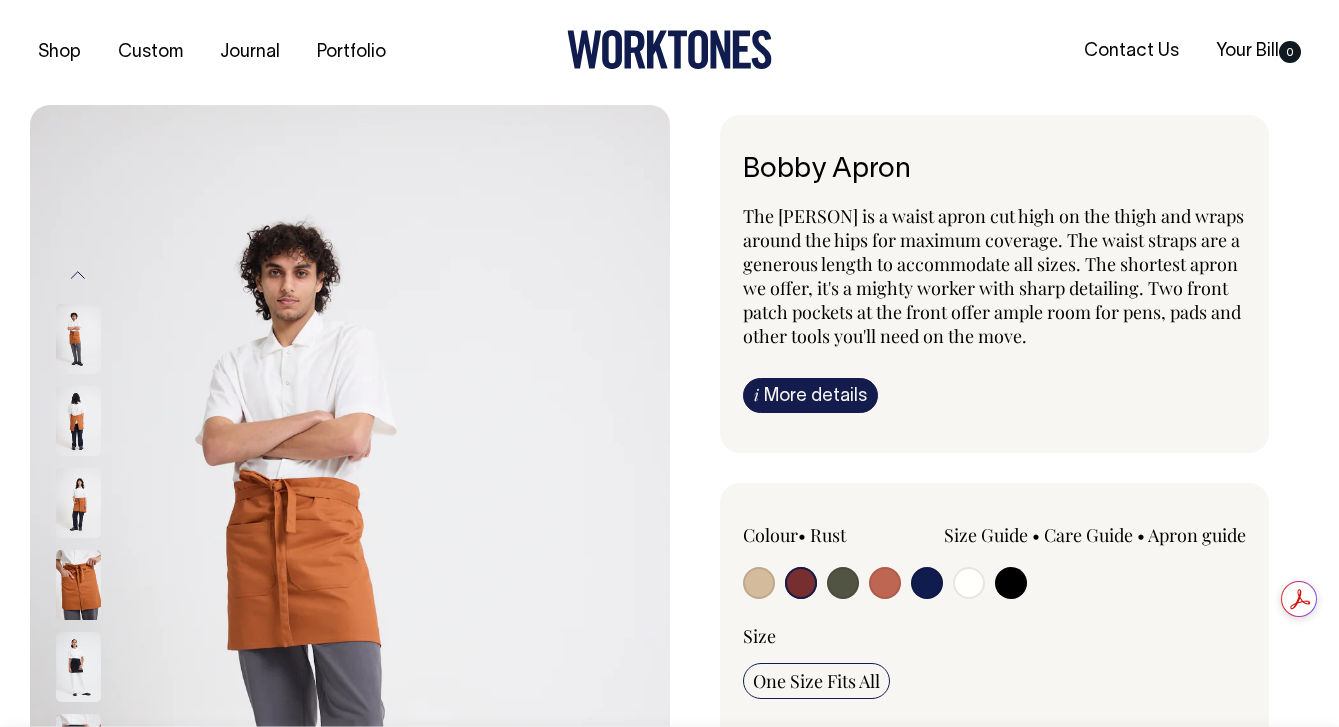 radio on "true" 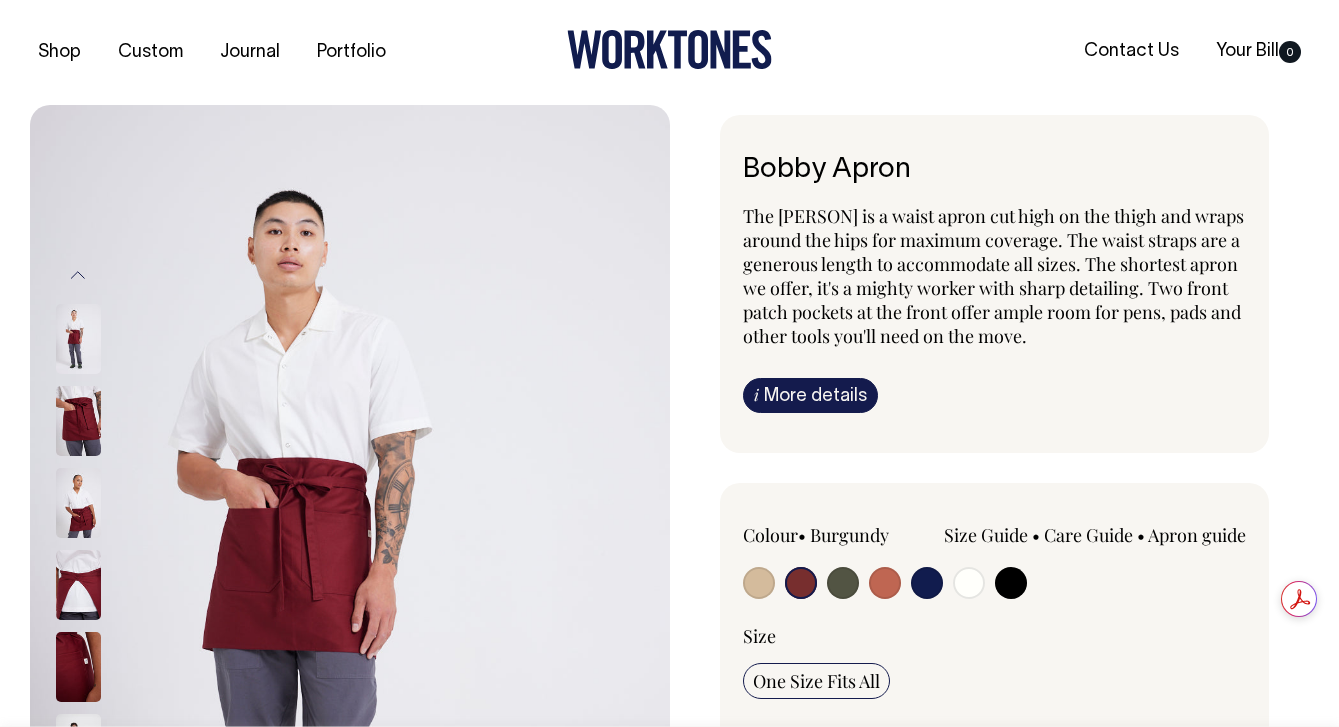 click at bounding box center (843, 583) 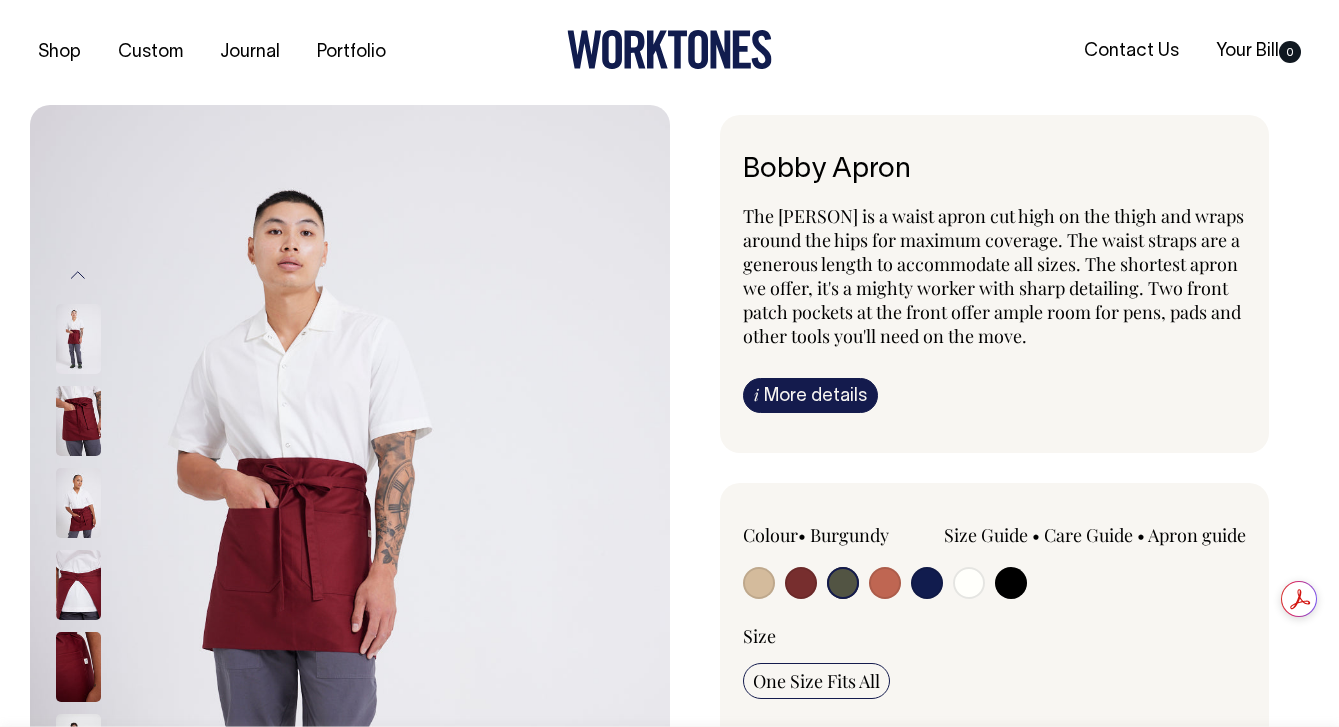 radio on "true" 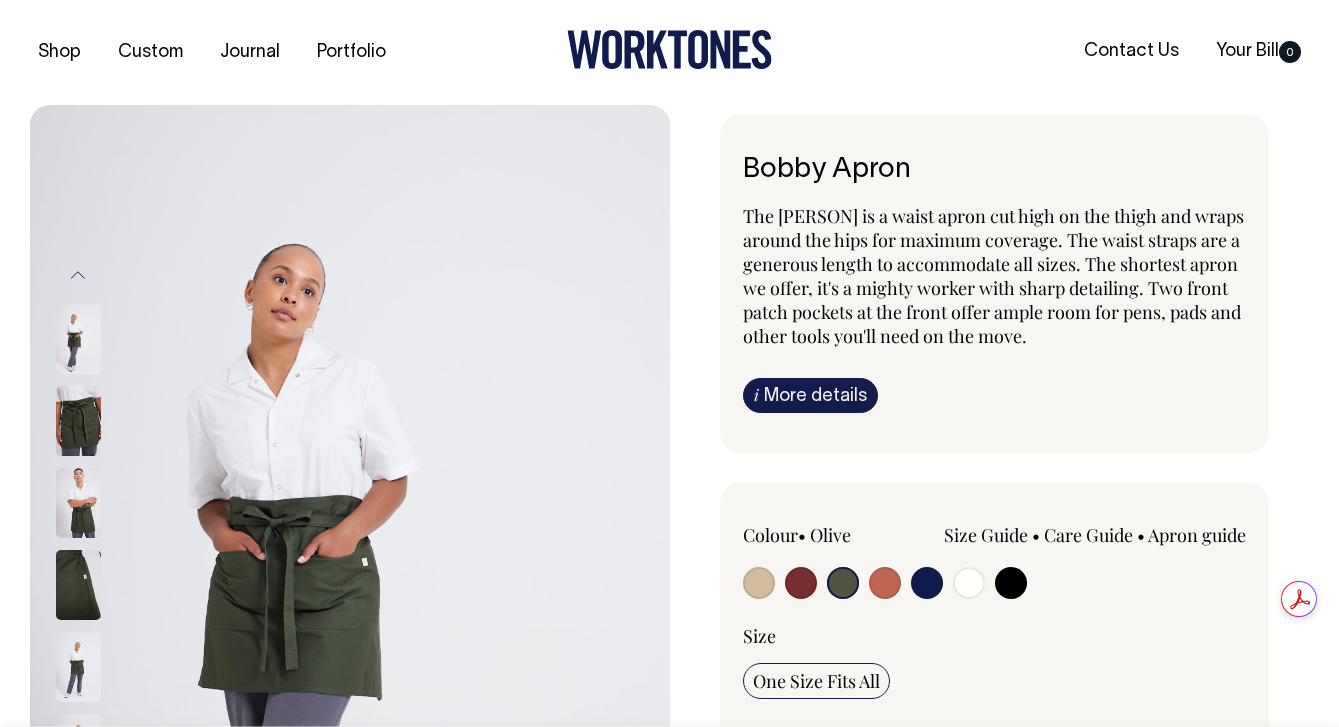 click at bounding box center (759, 583) 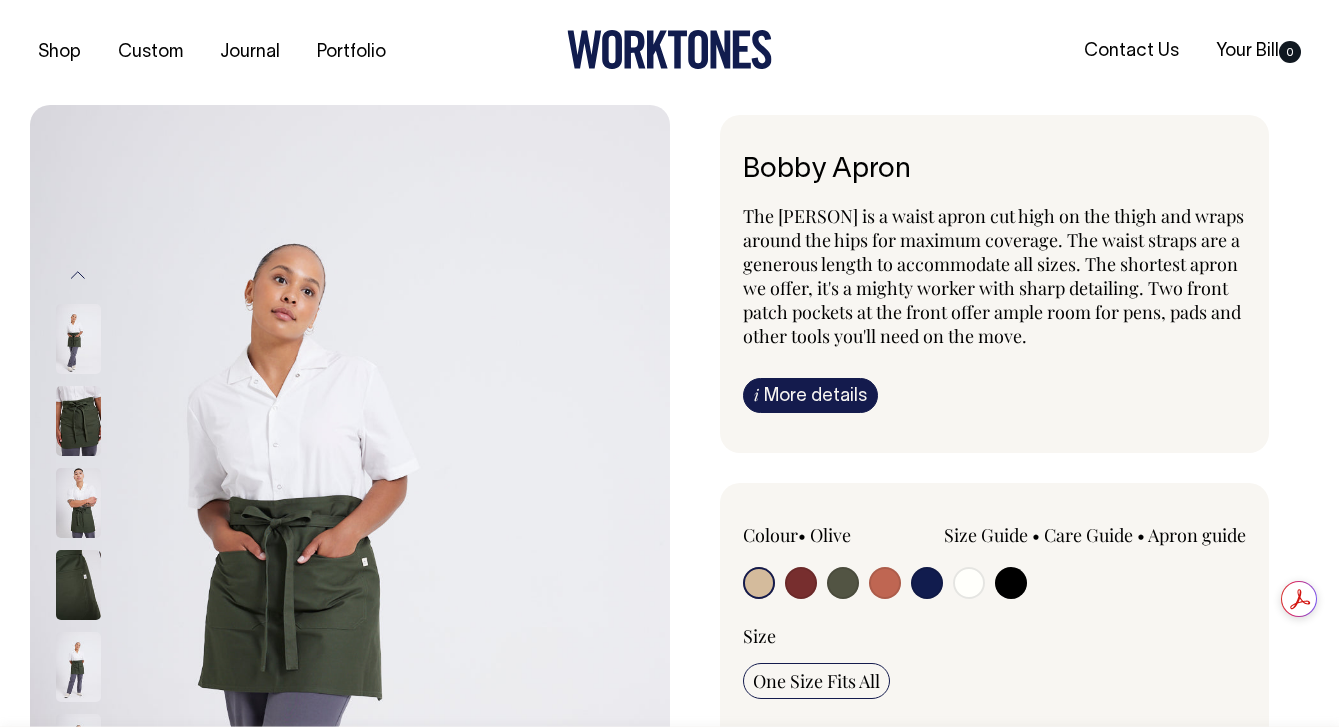 radio on "true" 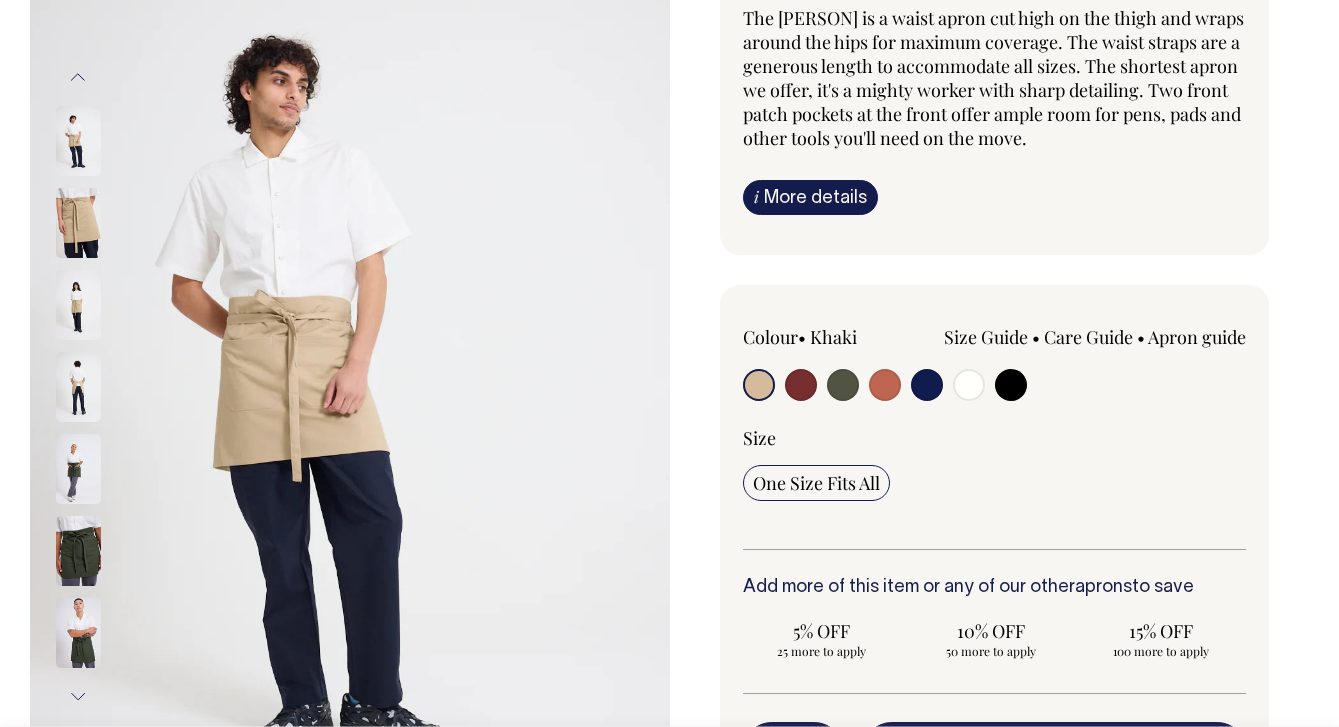 scroll, scrollTop: 198, scrollLeft: 0, axis: vertical 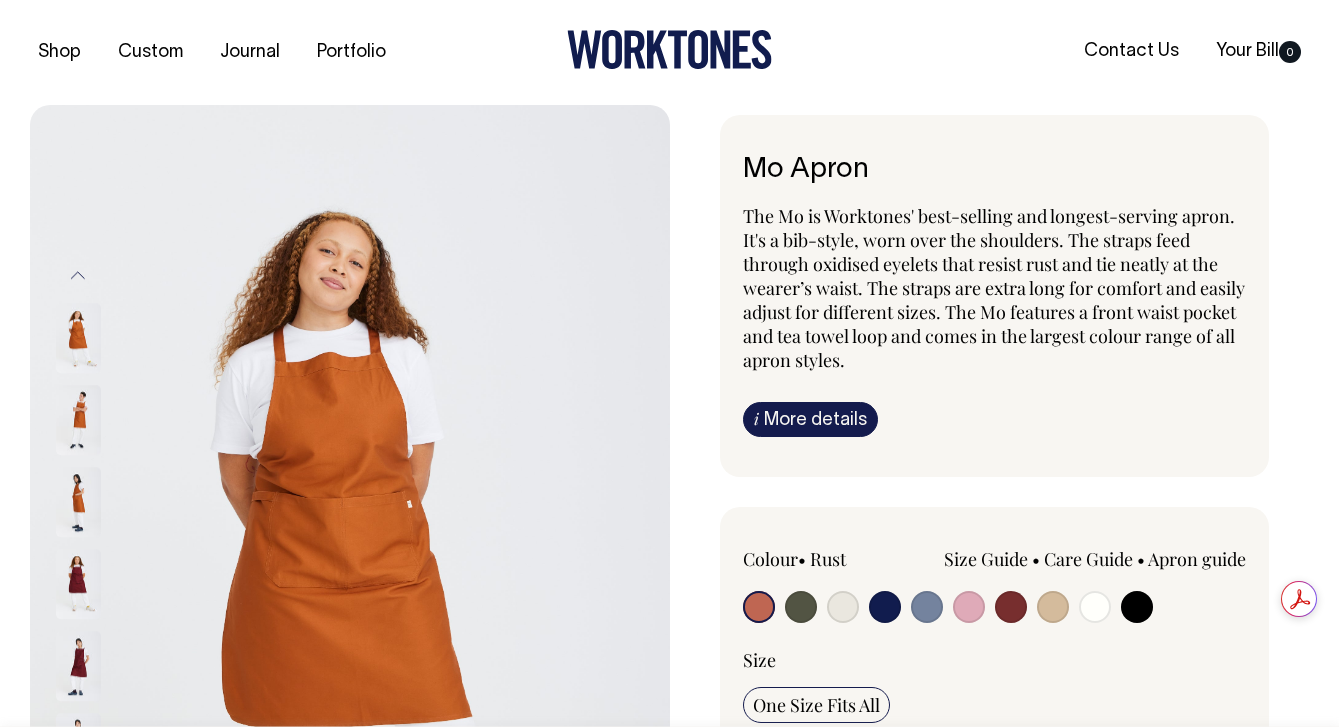 click at bounding box center [1053, 607] 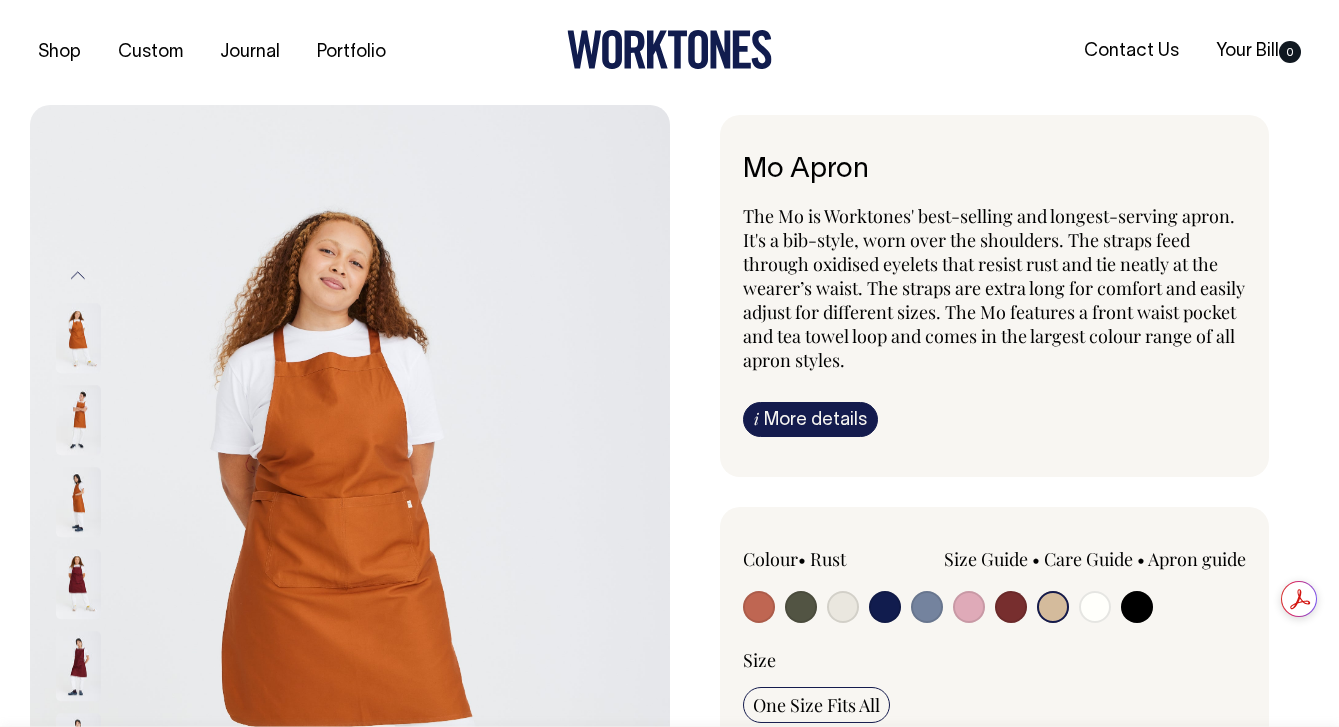radio on "true" 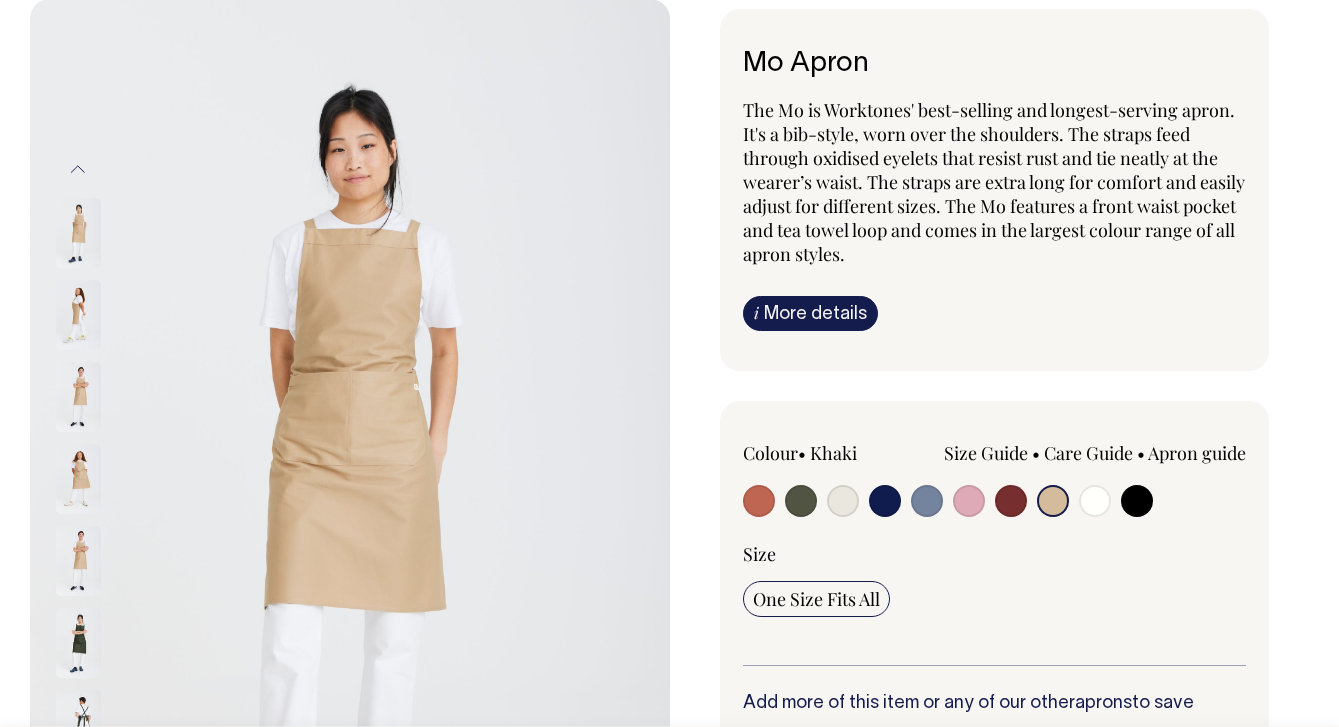 scroll, scrollTop: 107, scrollLeft: 0, axis: vertical 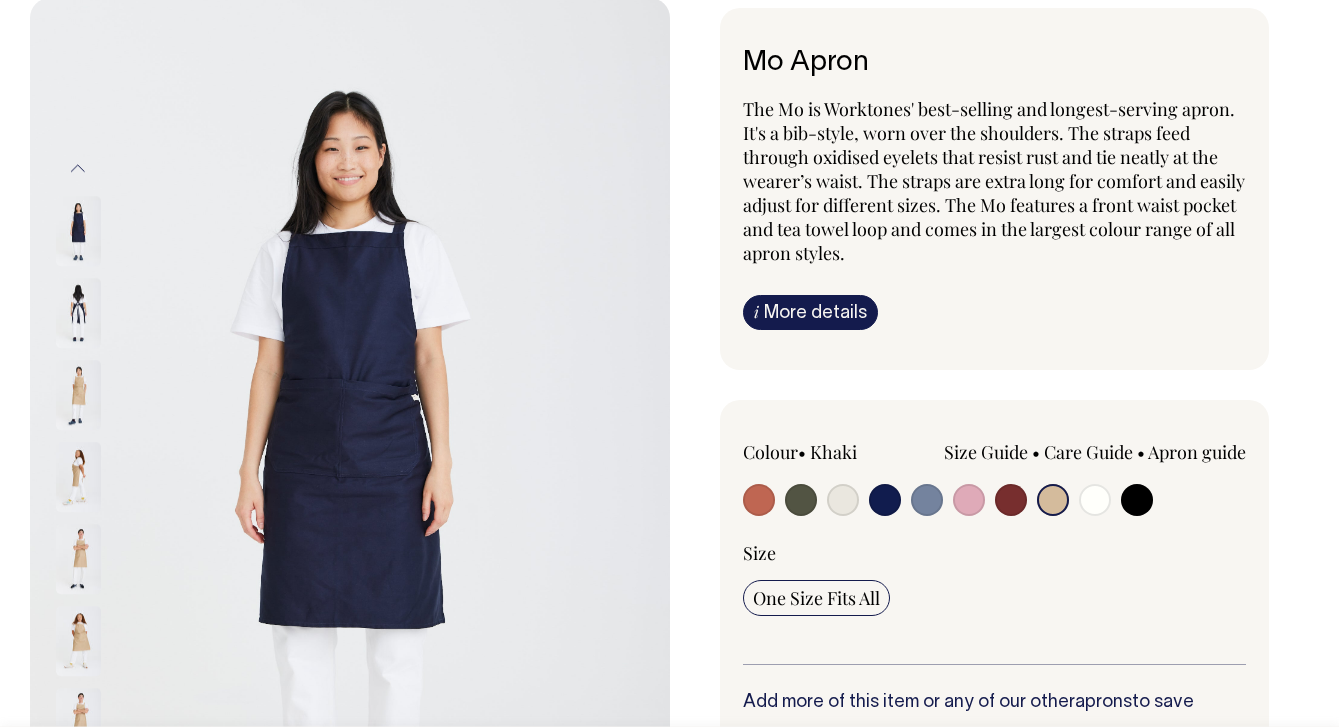 click at bounding box center [78, 396] 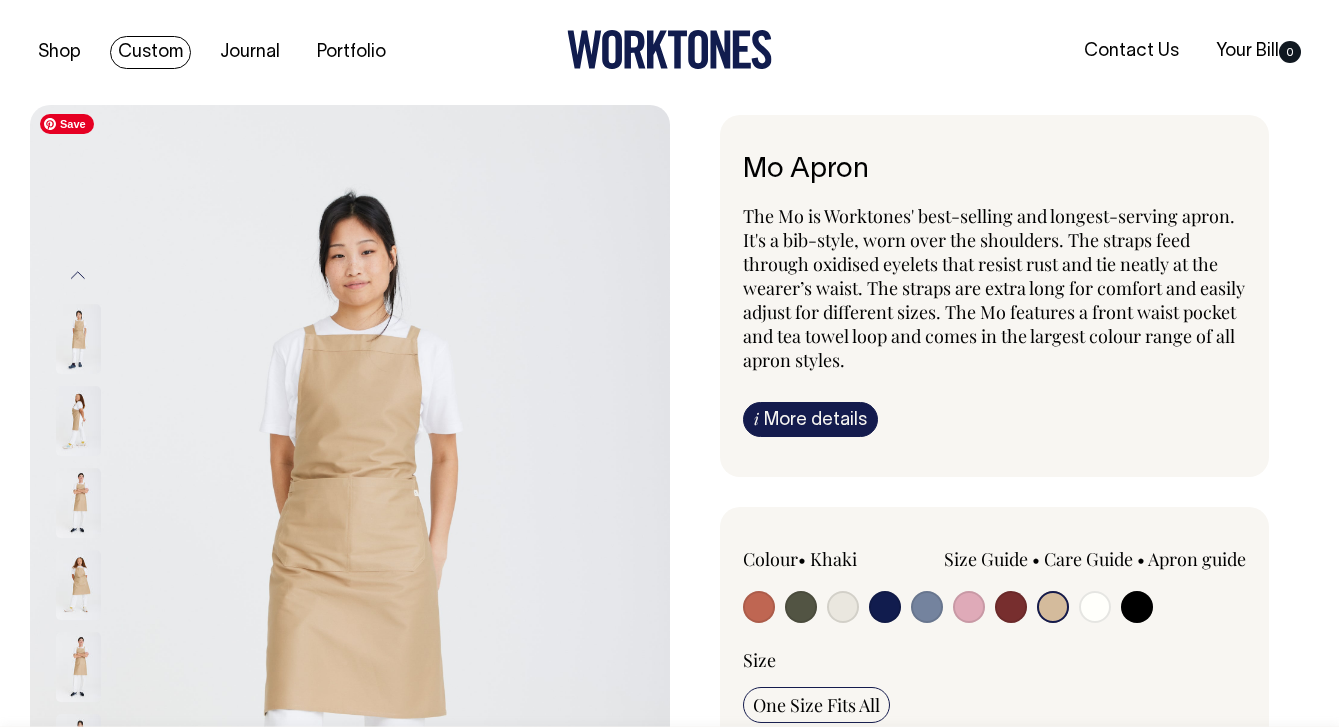 scroll, scrollTop: 0, scrollLeft: 0, axis: both 